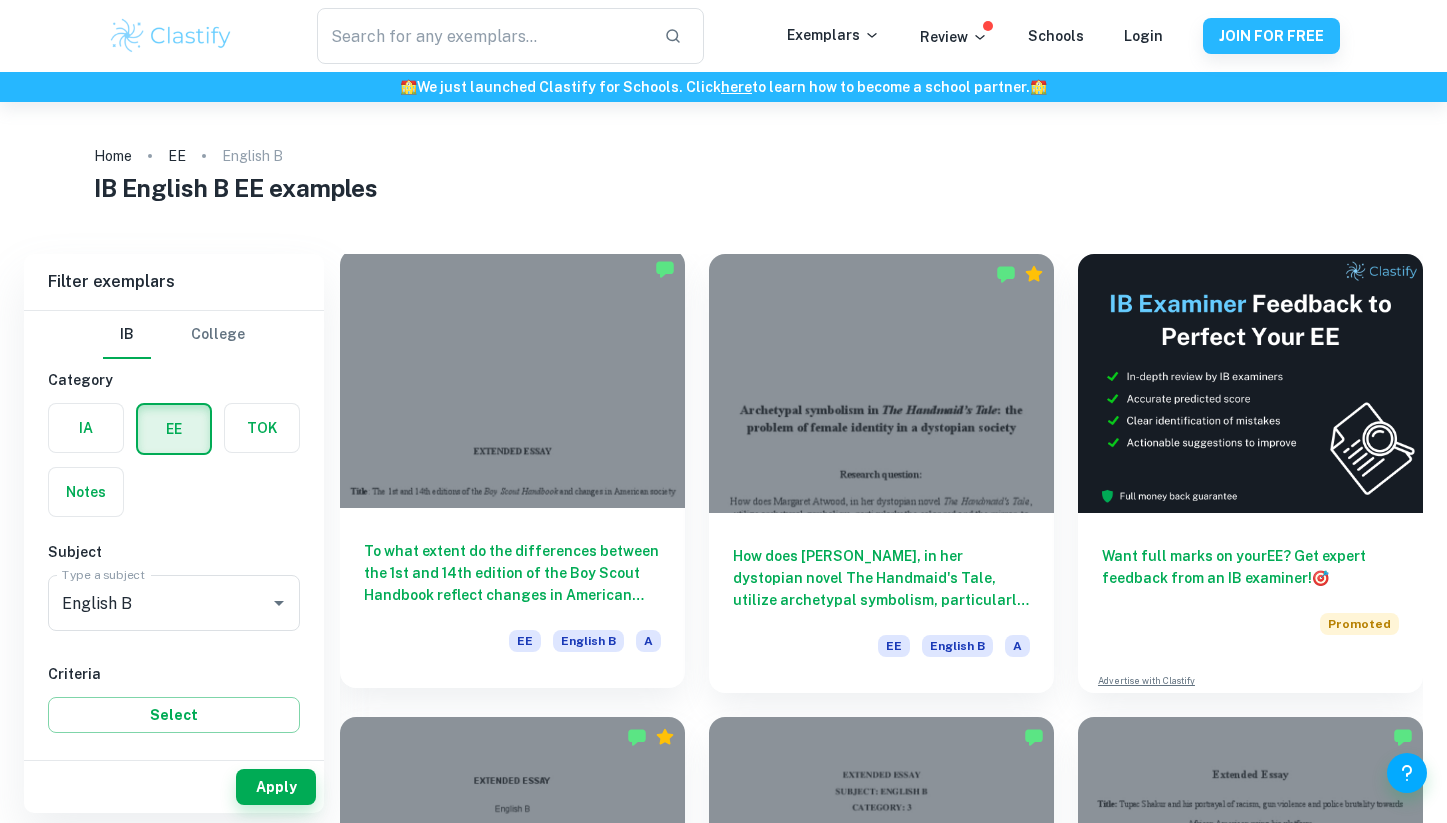 scroll, scrollTop: 0, scrollLeft: 0, axis: both 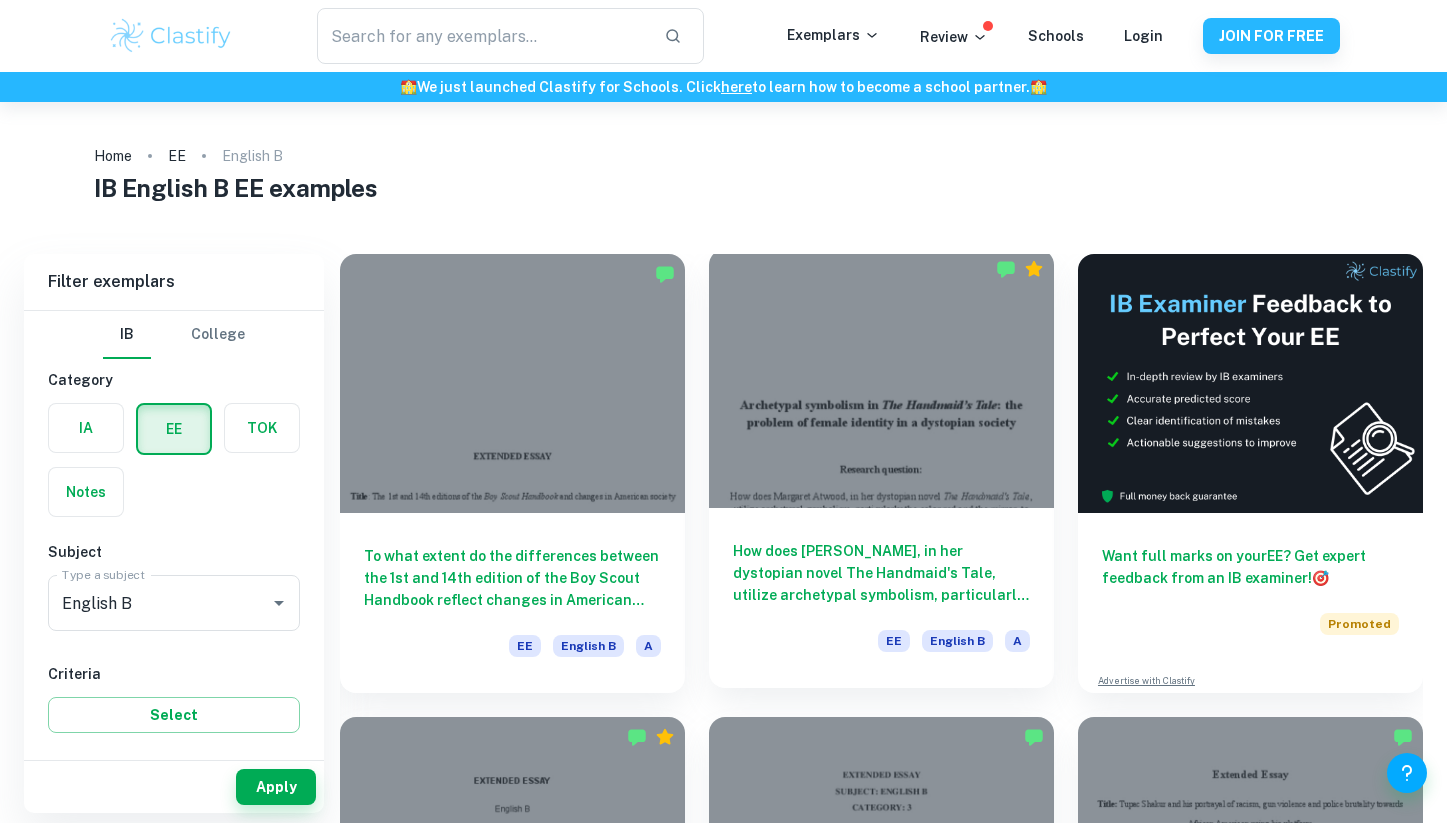 click at bounding box center [881, 378] 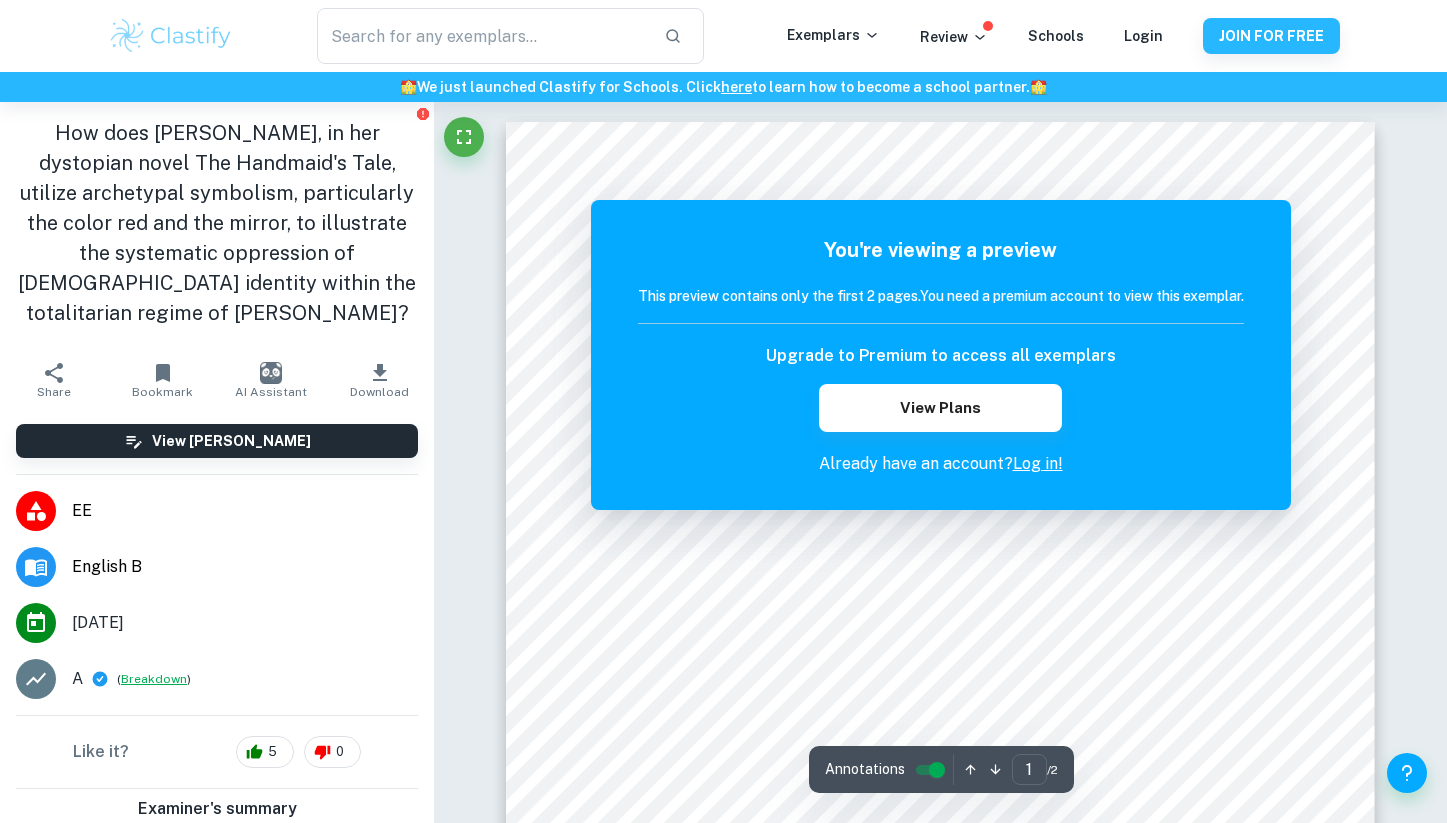 click on "Breakdown" at bounding box center [154, 679] 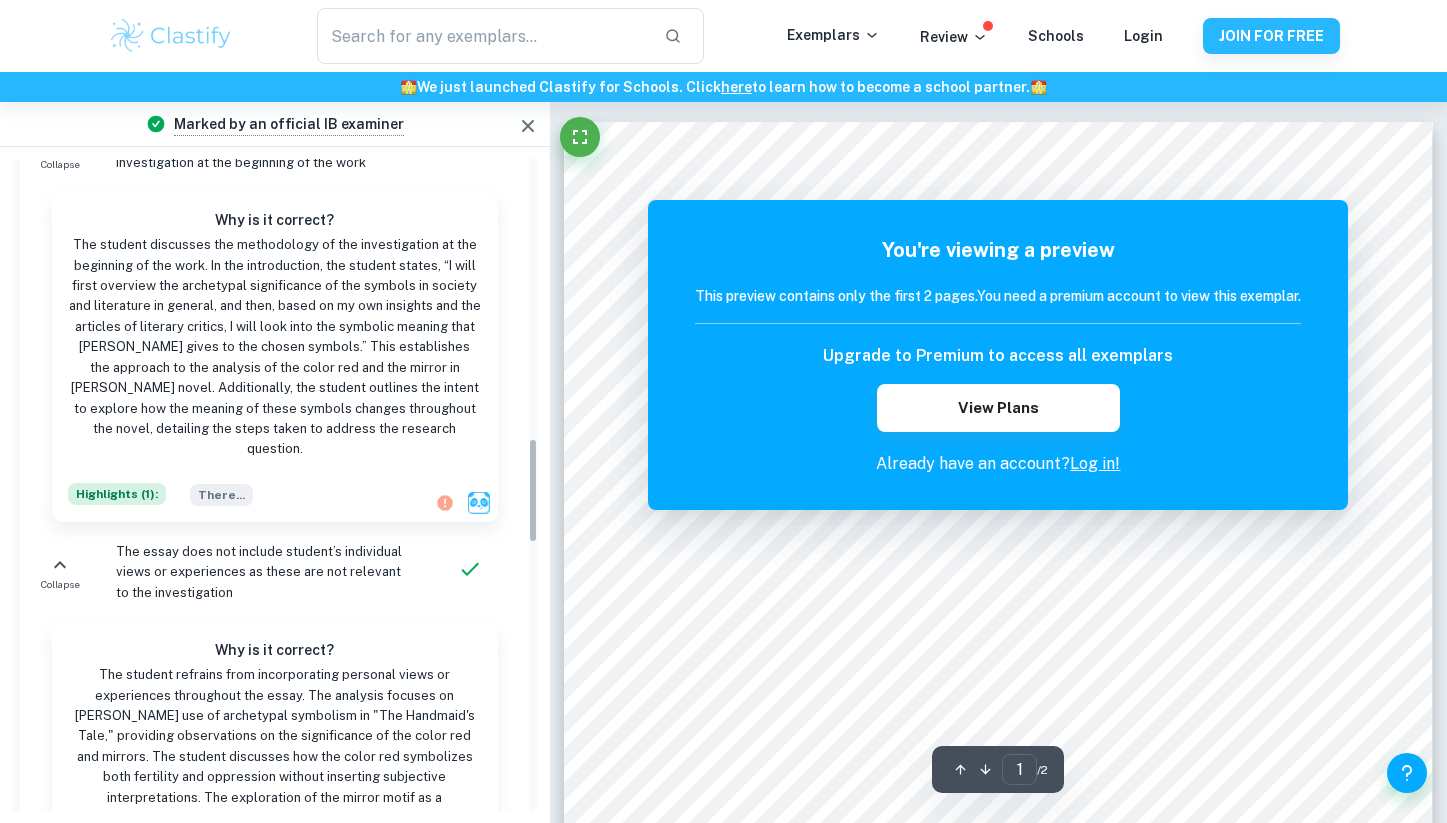 scroll, scrollTop: 2746, scrollLeft: 0, axis: vertical 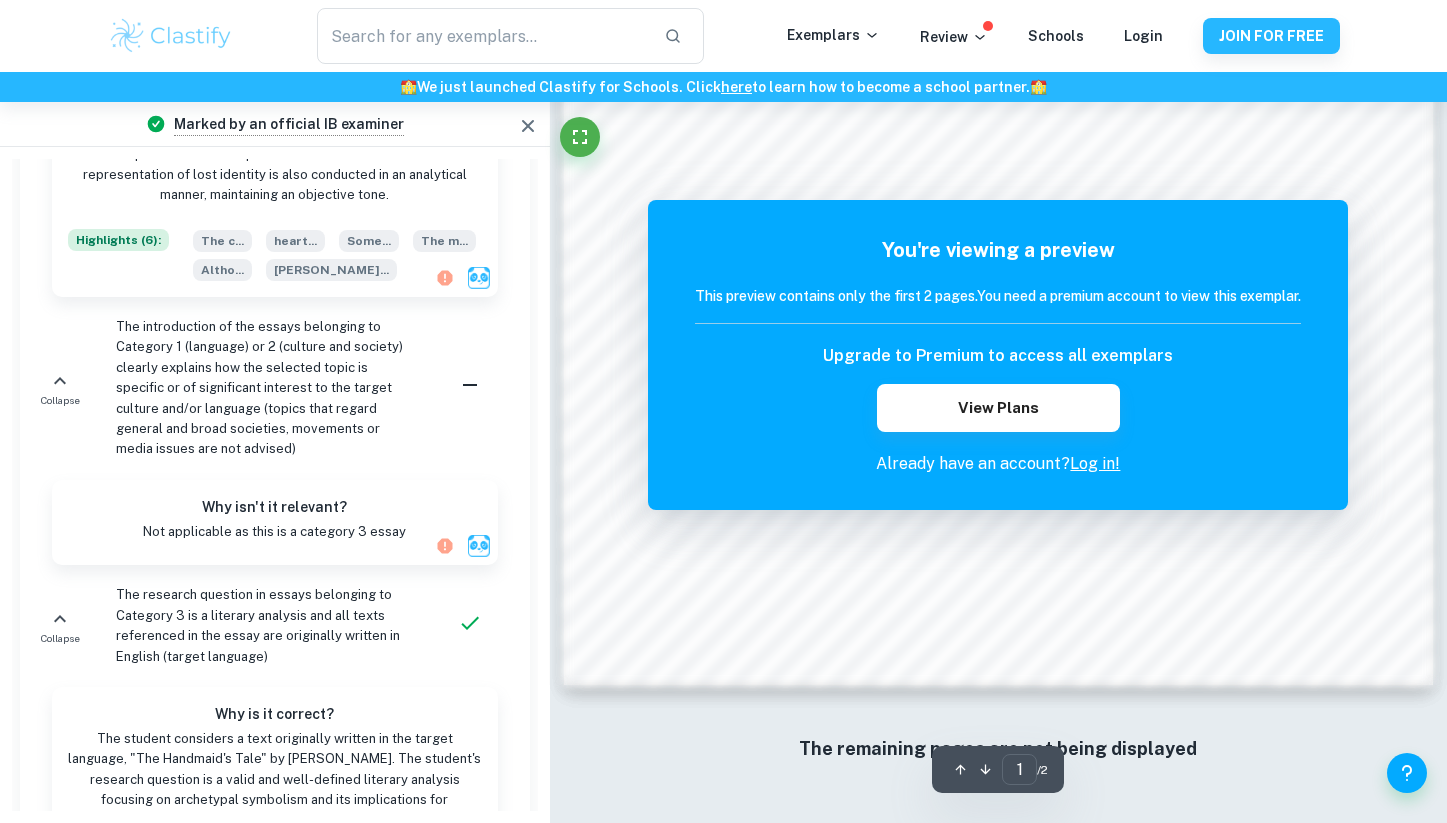 click on "Log in!" at bounding box center [1095, 463] 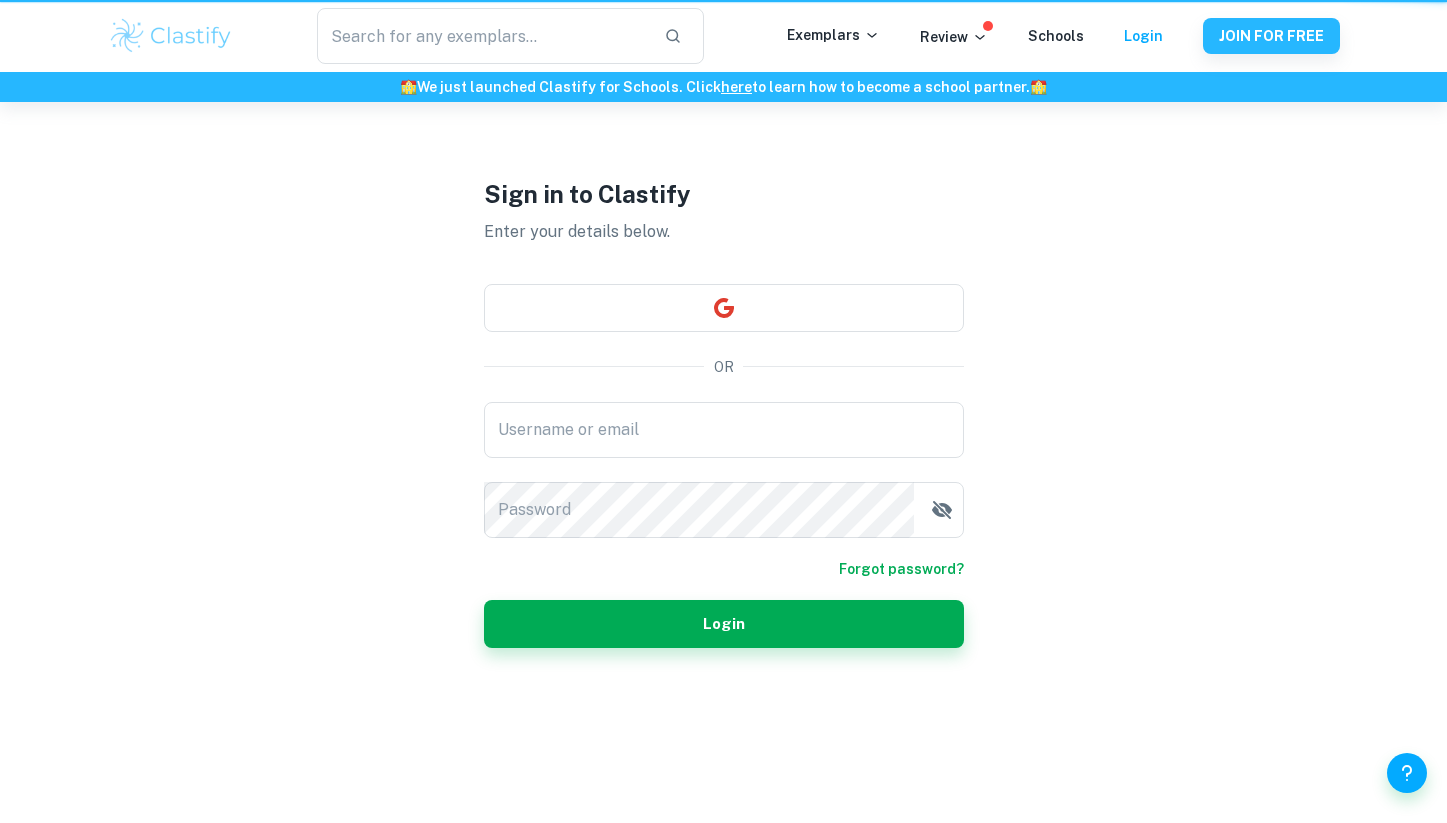 scroll, scrollTop: 0, scrollLeft: 0, axis: both 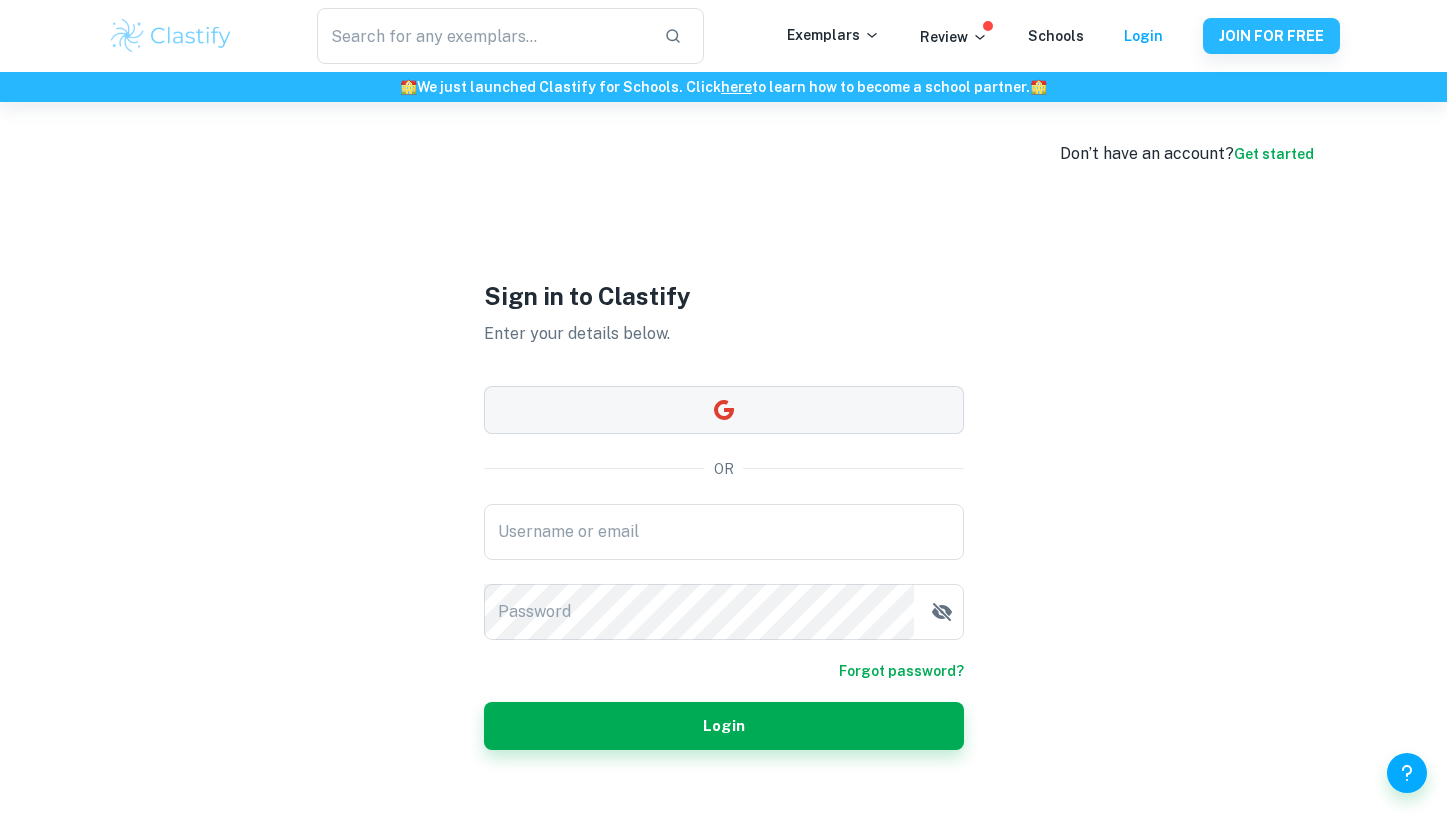 click at bounding box center [724, 410] 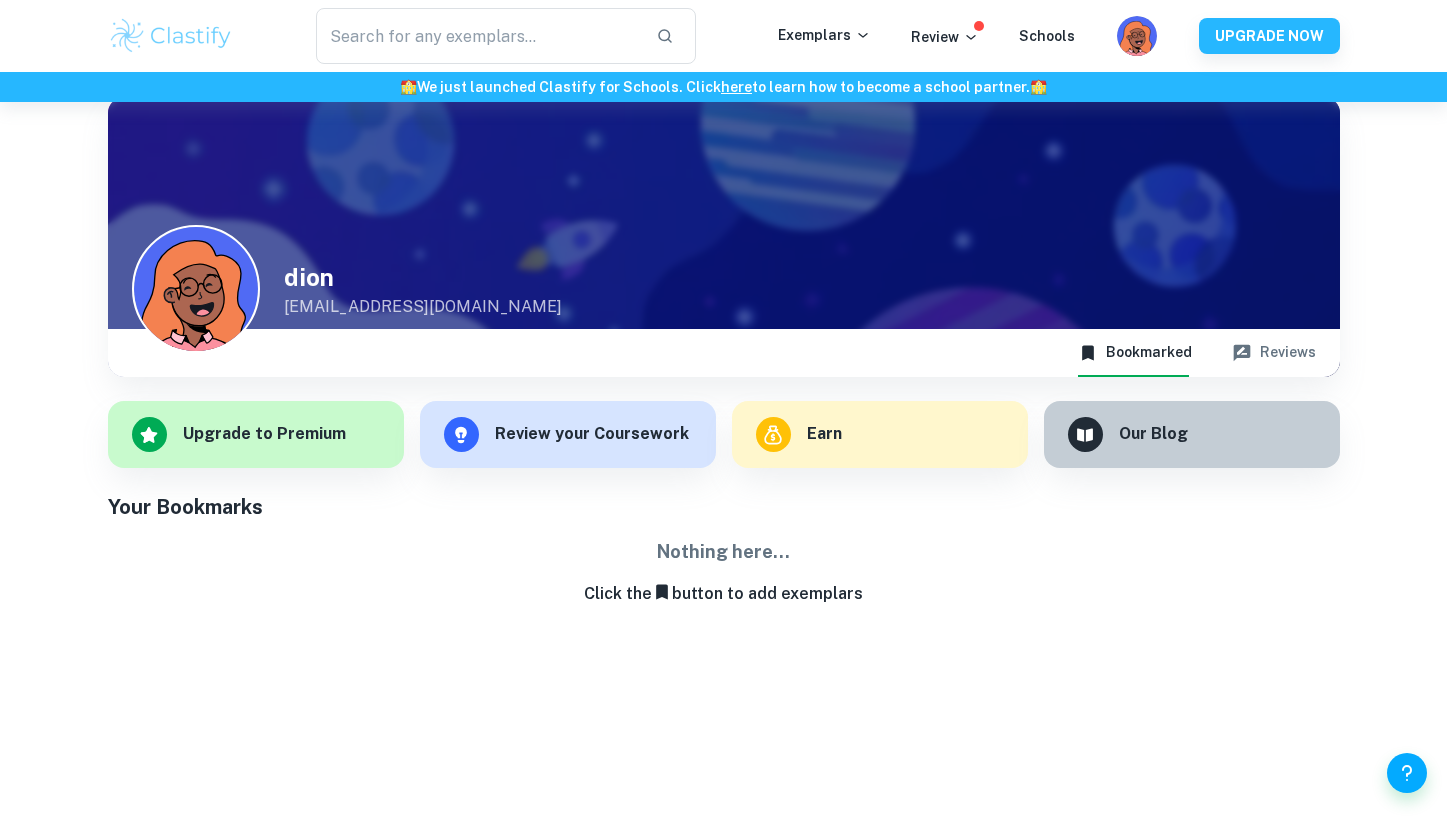 scroll, scrollTop: 0, scrollLeft: 0, axis: both 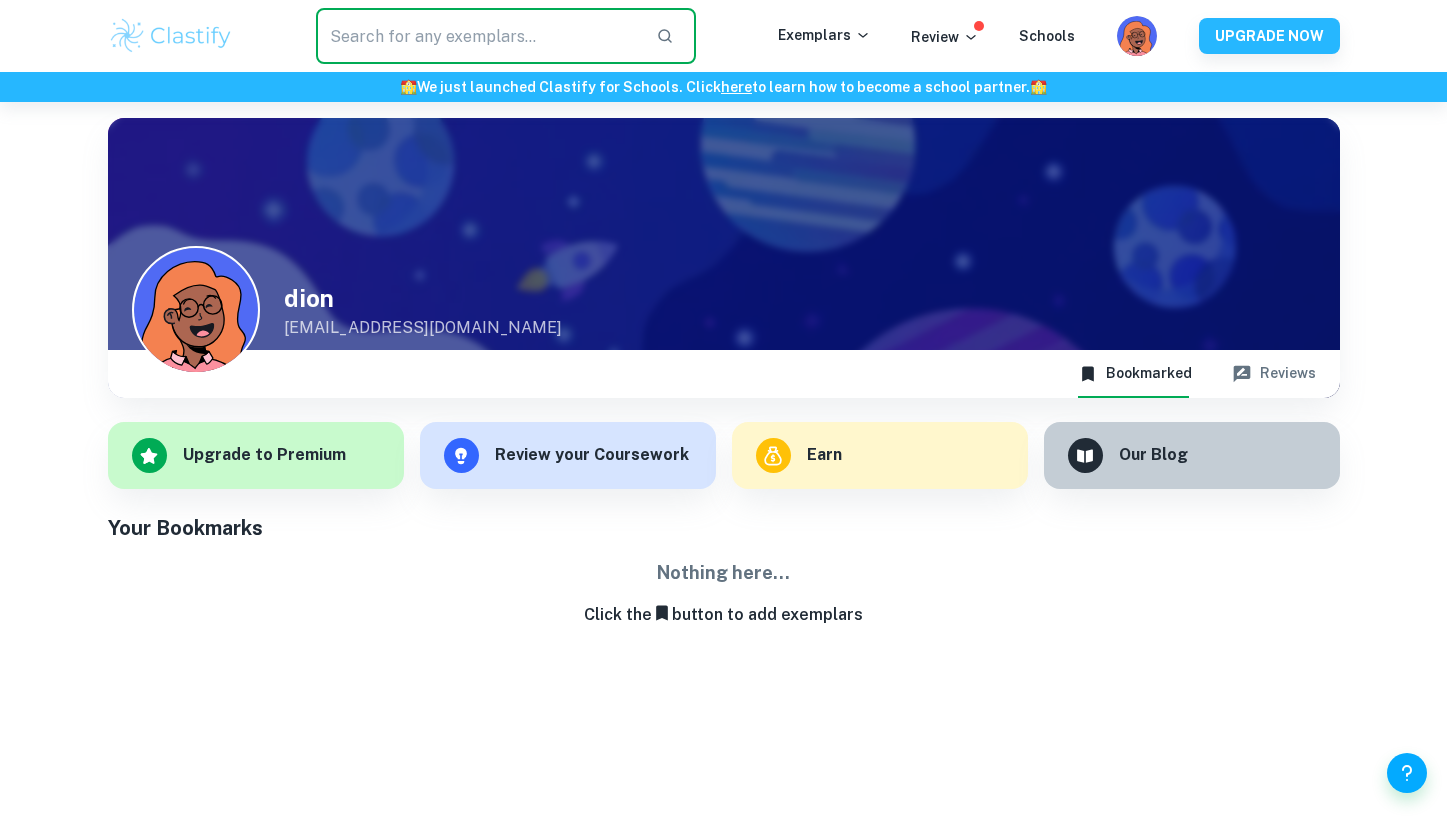 click at bounding box center (478, 36) 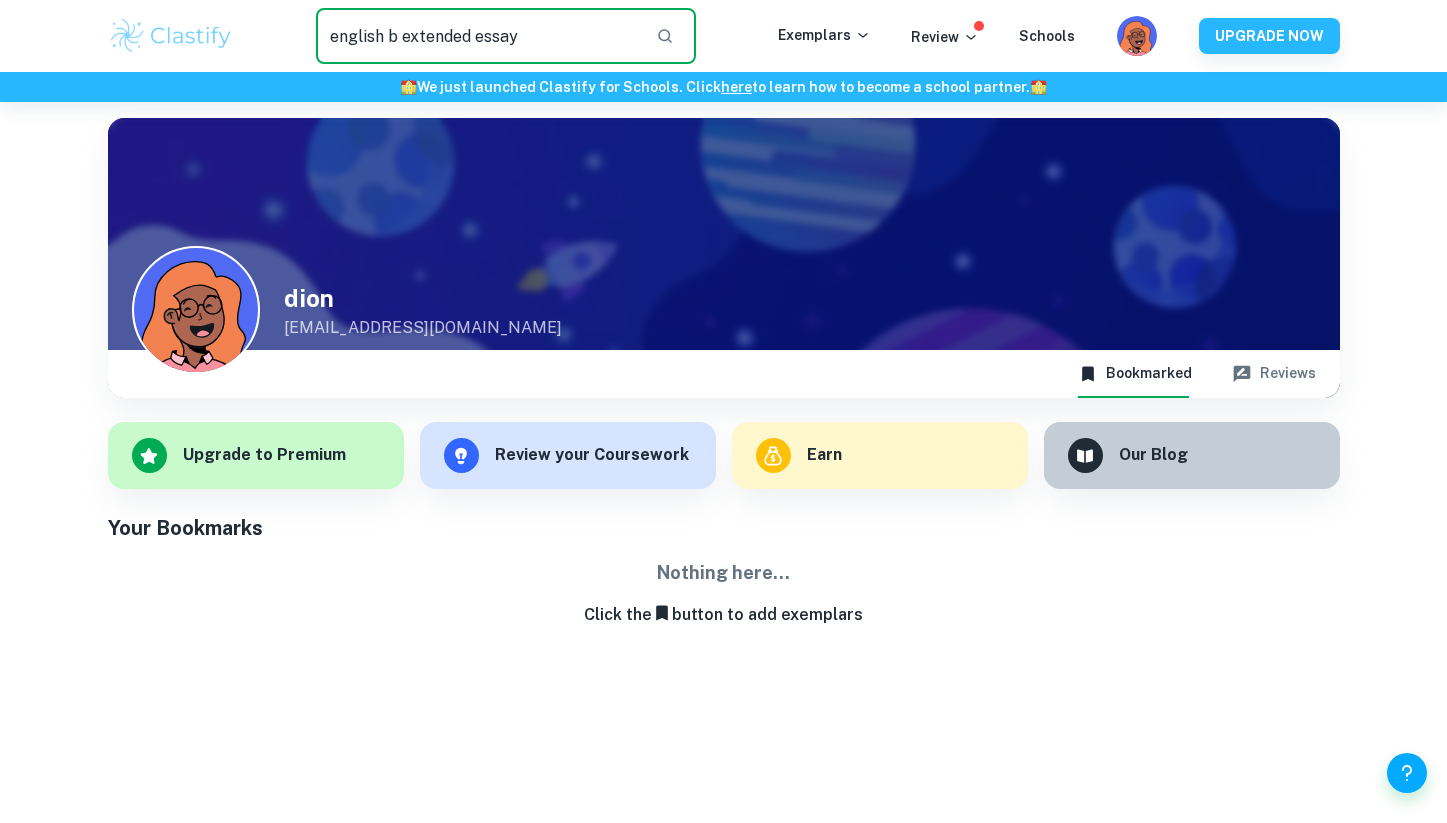 type on "english b extended essay" 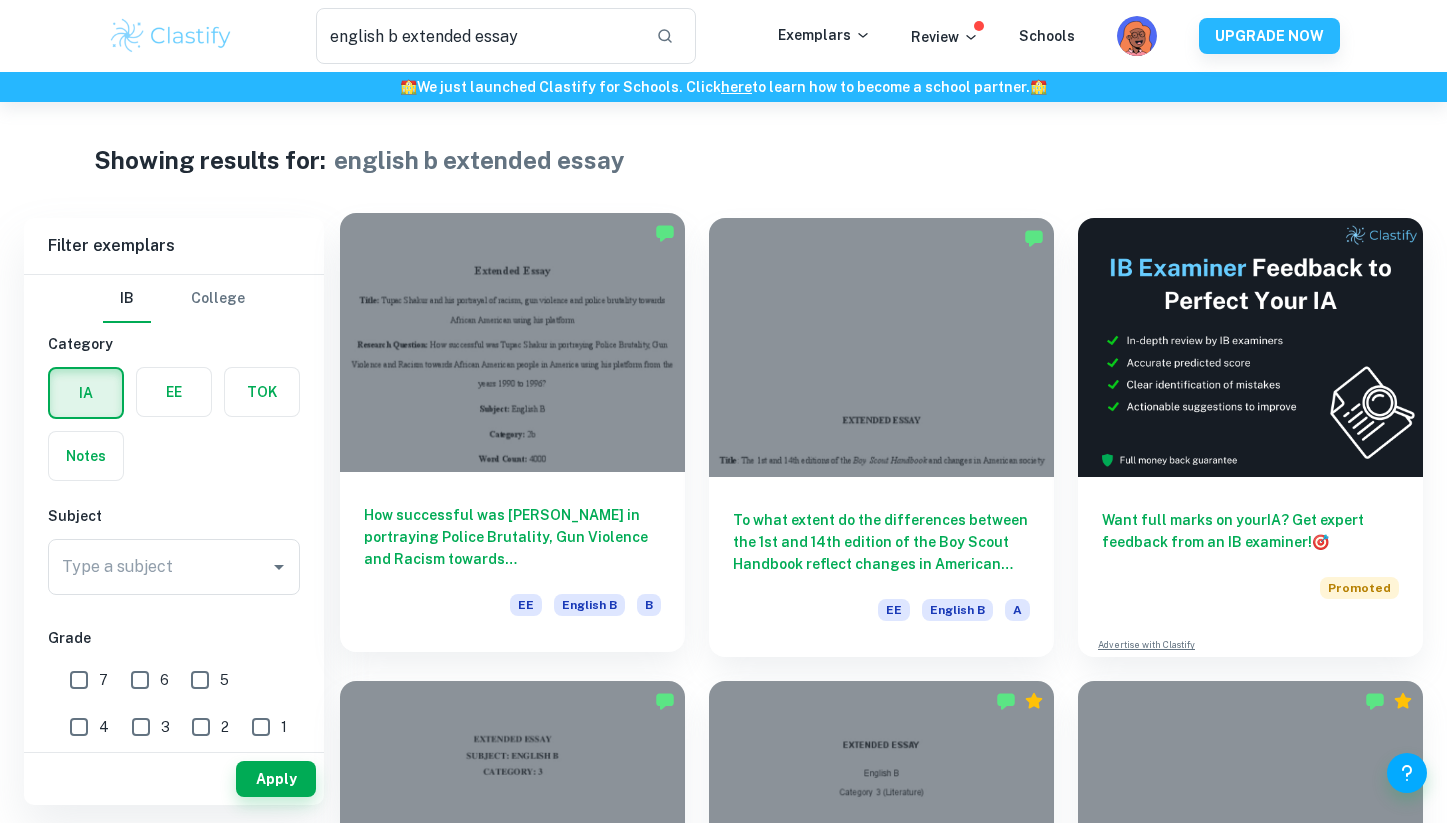 click at bounding box center (512, 342) 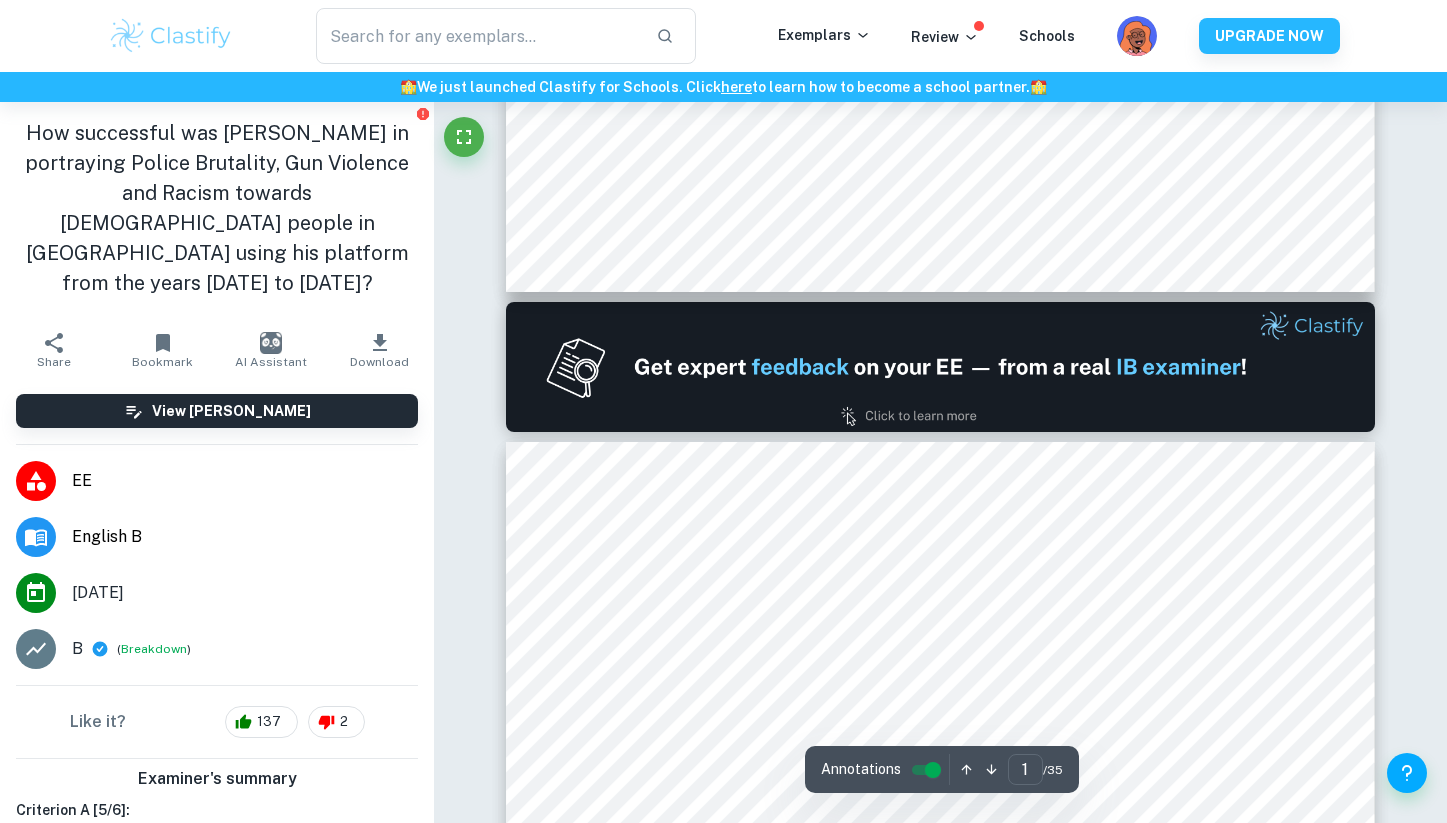 scroll, scrollTop: 963, scrollLeft: 0, axis: vertical 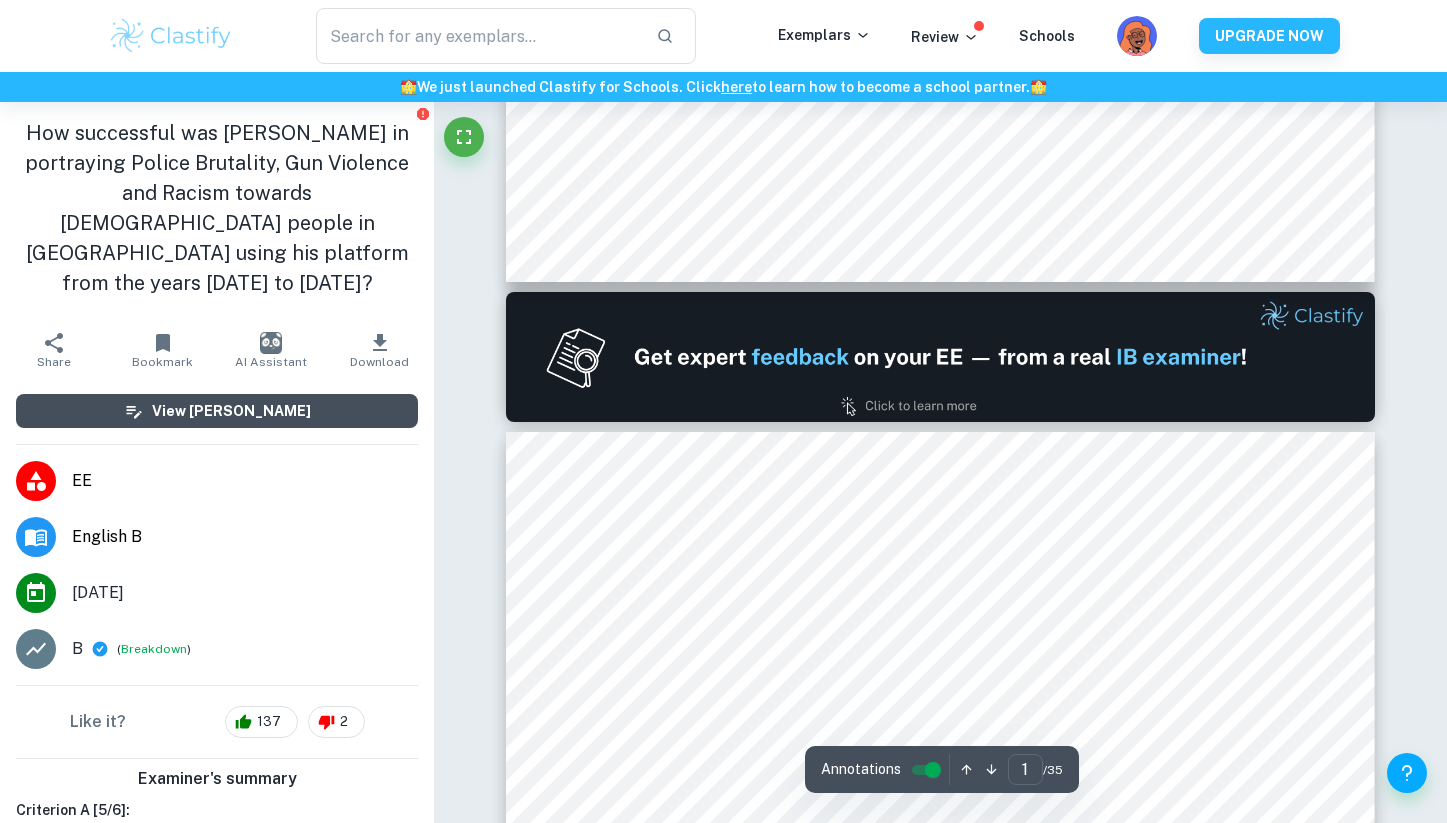 click on "View [PERSON_NAME]" at bounding box center [231, 411] 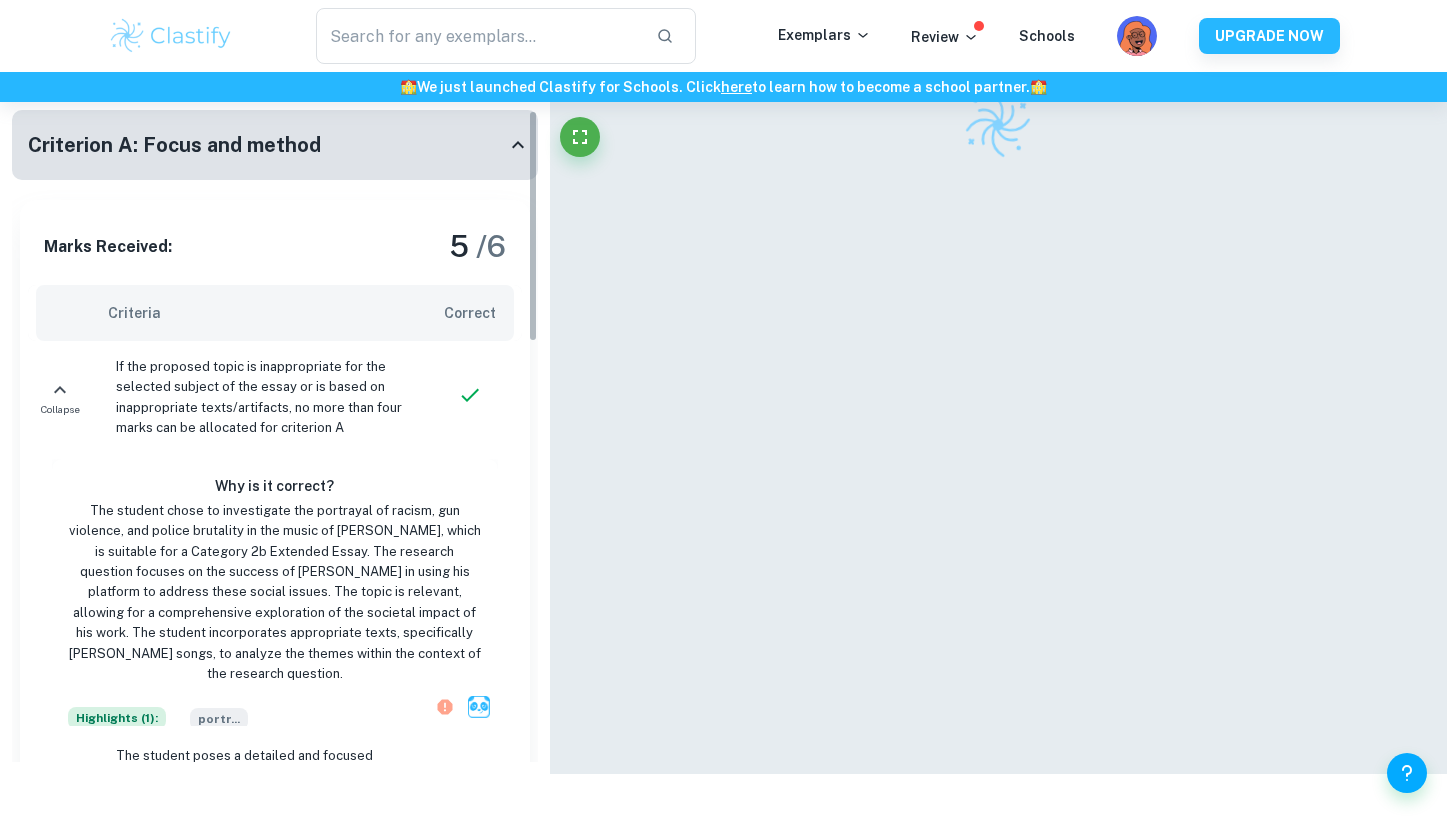 scroll, scrollTop: 102, scrollLeft: 0, axis: vertical 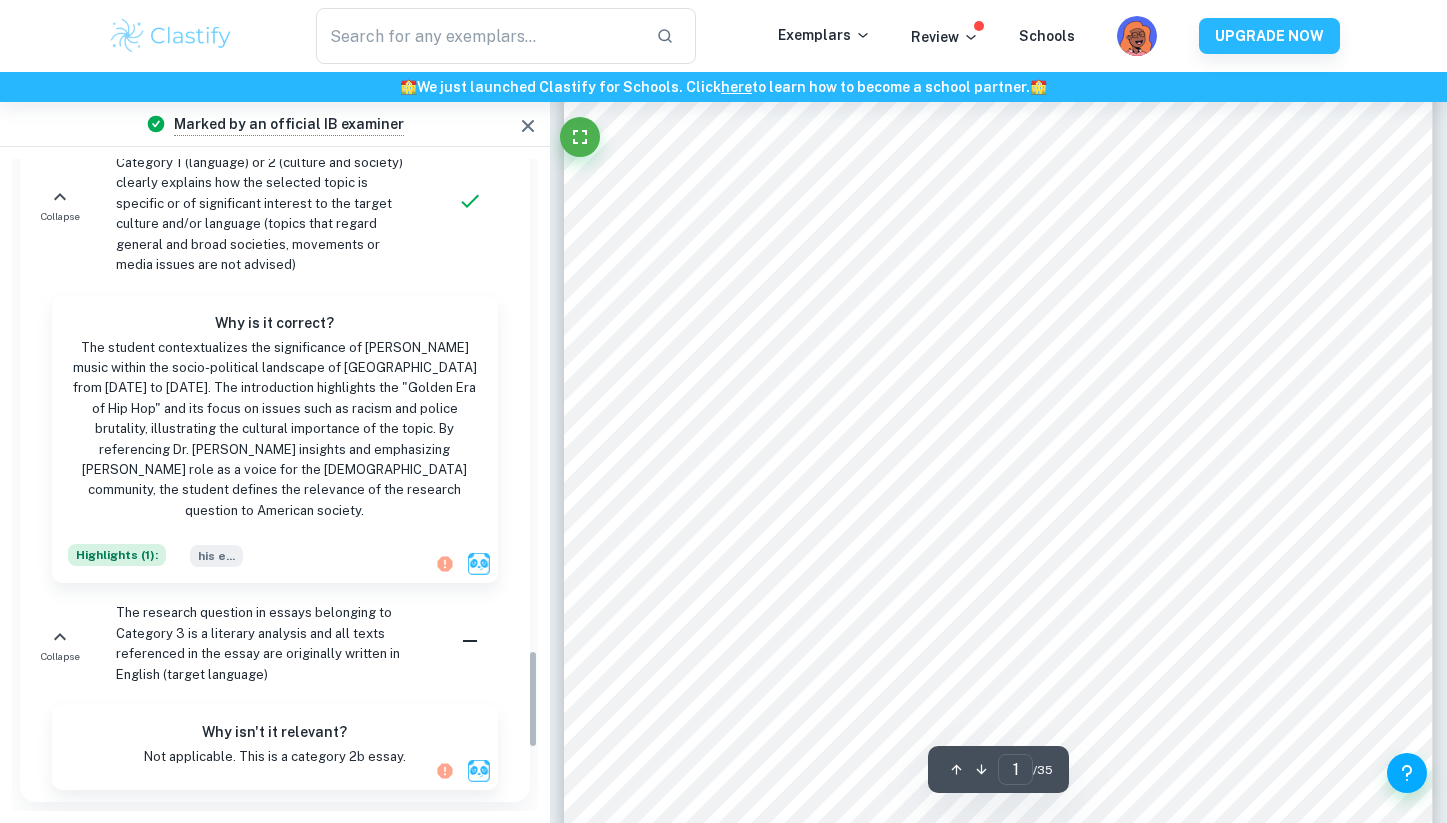 click on "The research question in essays belonging to Category 3 is a literary analysis and all texts referenced in the essay are originally written in English (target language)" at bounding box center (263, 644) 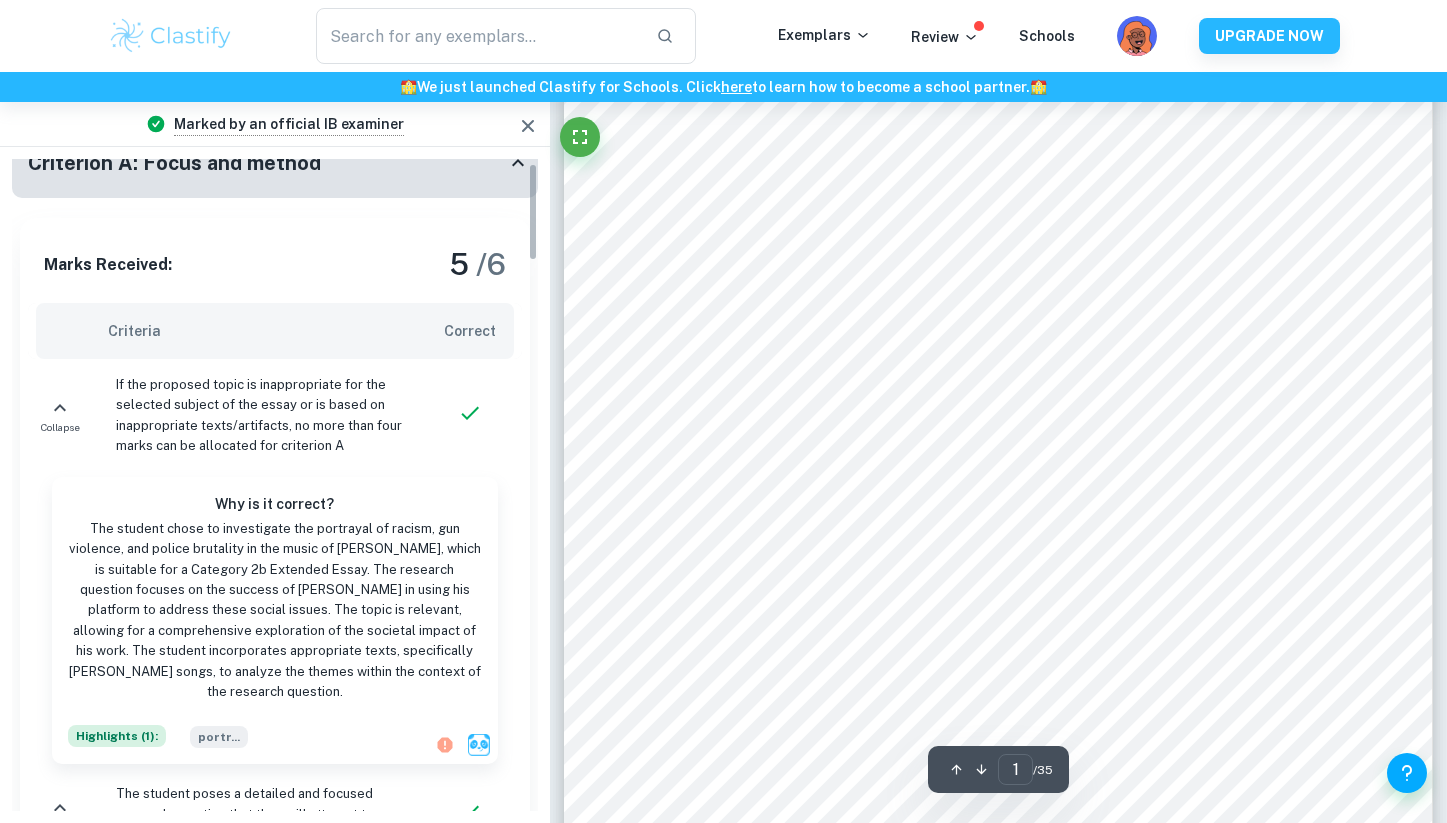 scroll, scrollTop: 0, scrollLeft: 0, axis: both 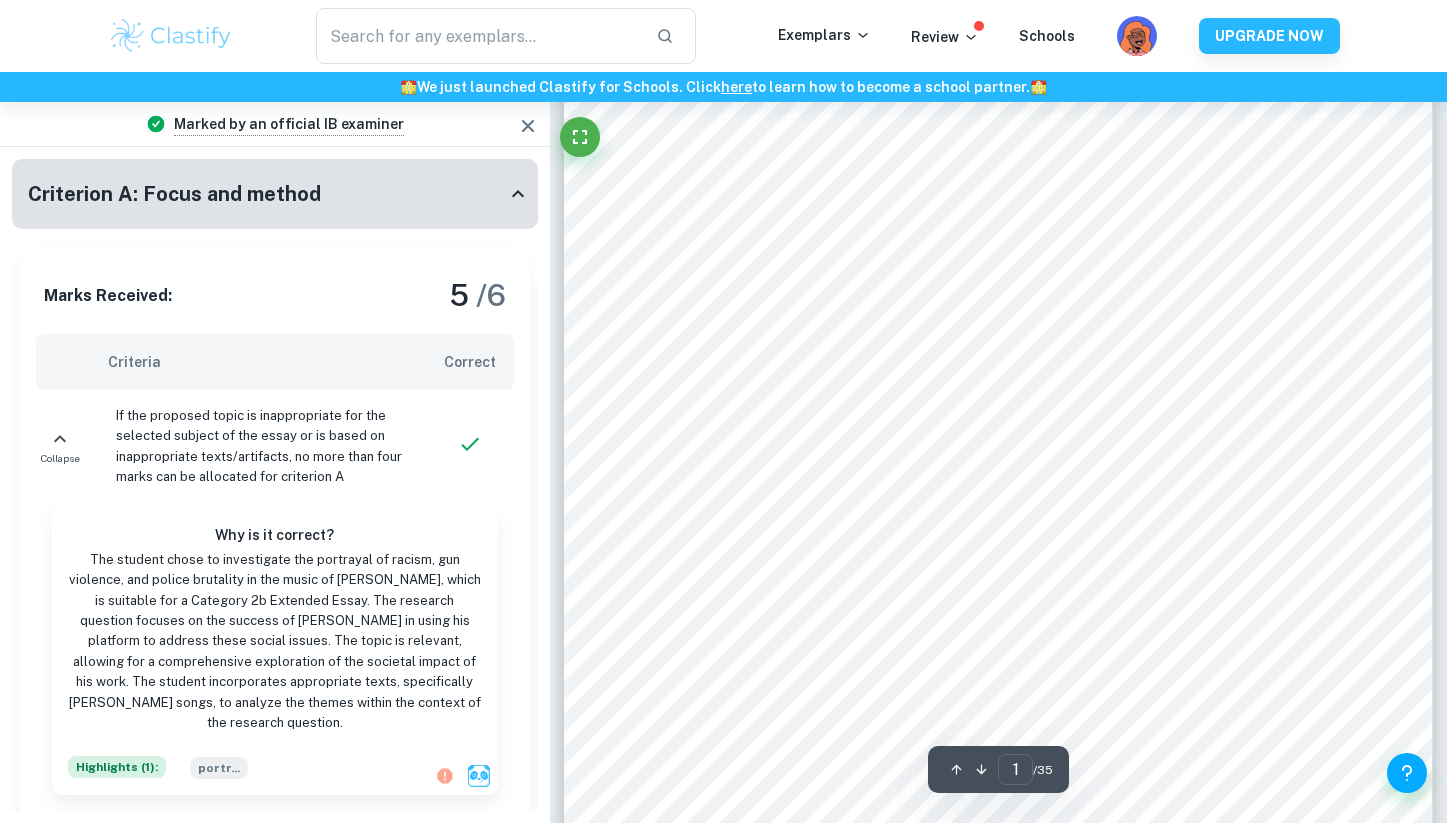 click on "Criterion A: Focus and method" at bounding box center [267, 194] 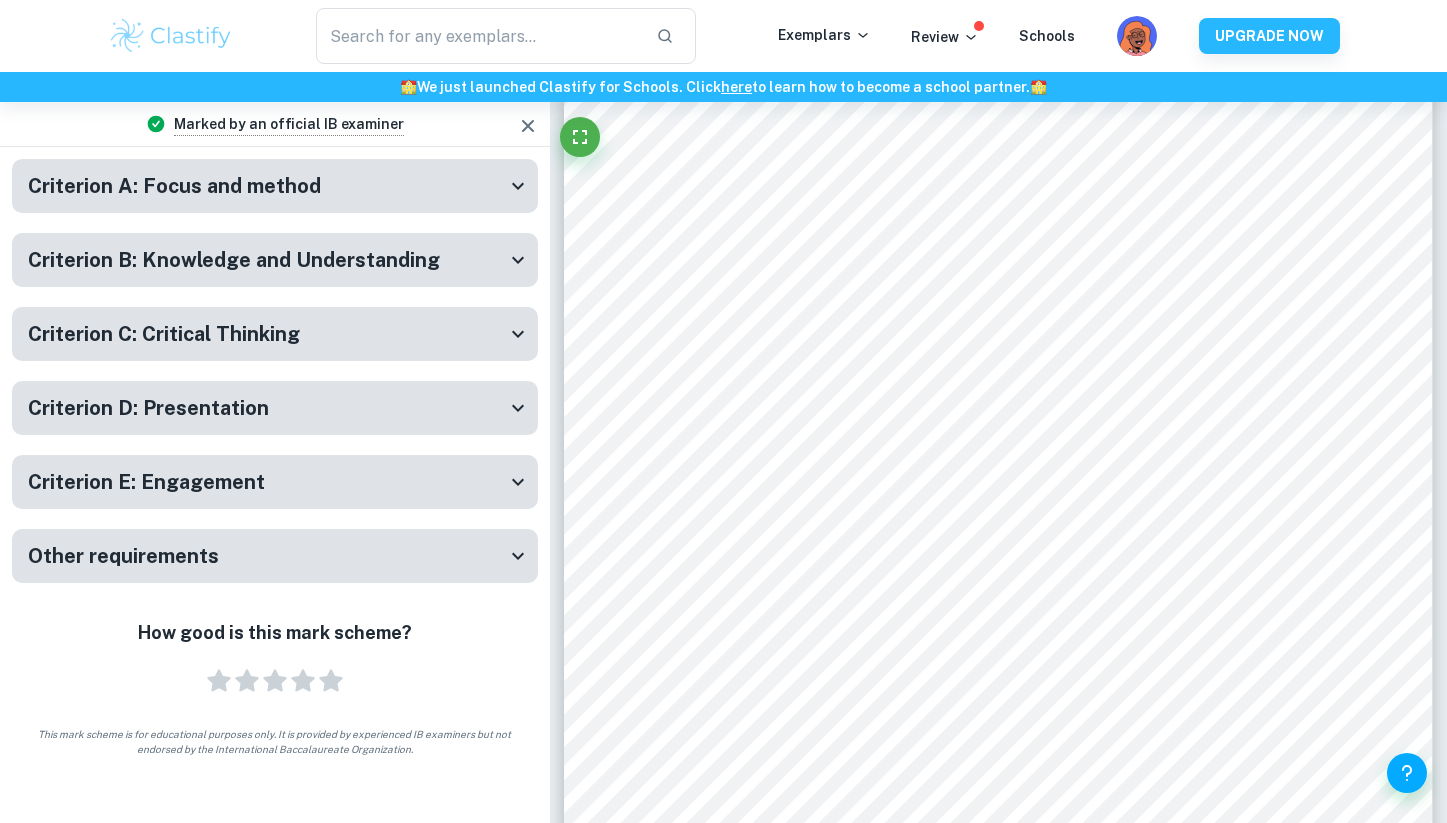 click on "Criterion B: Knowledge and Understanding" at bounding box center (267, 260) 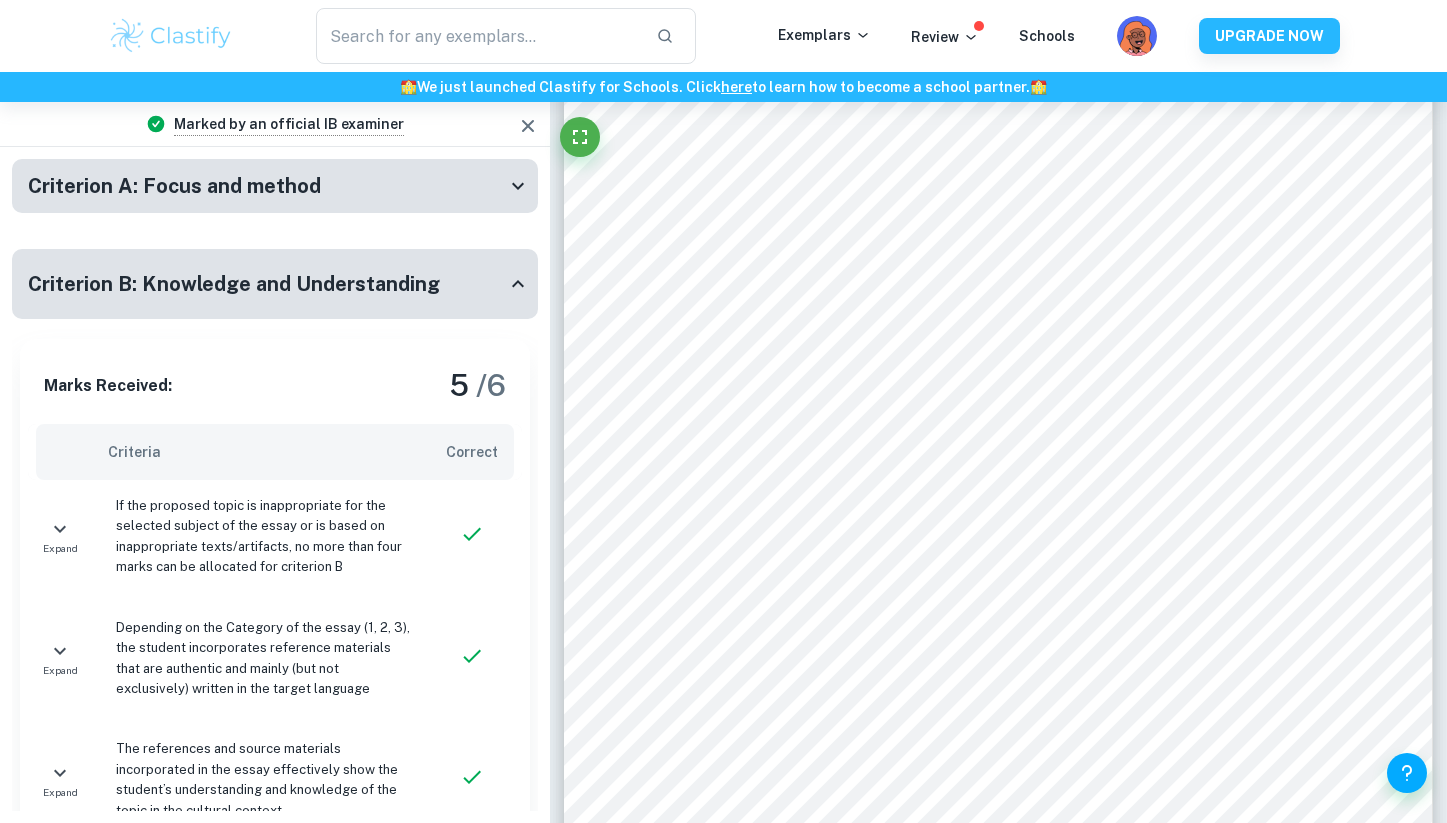 click on "Criterion B: Knowledge and Understanding" at bounding box center [234, 284] 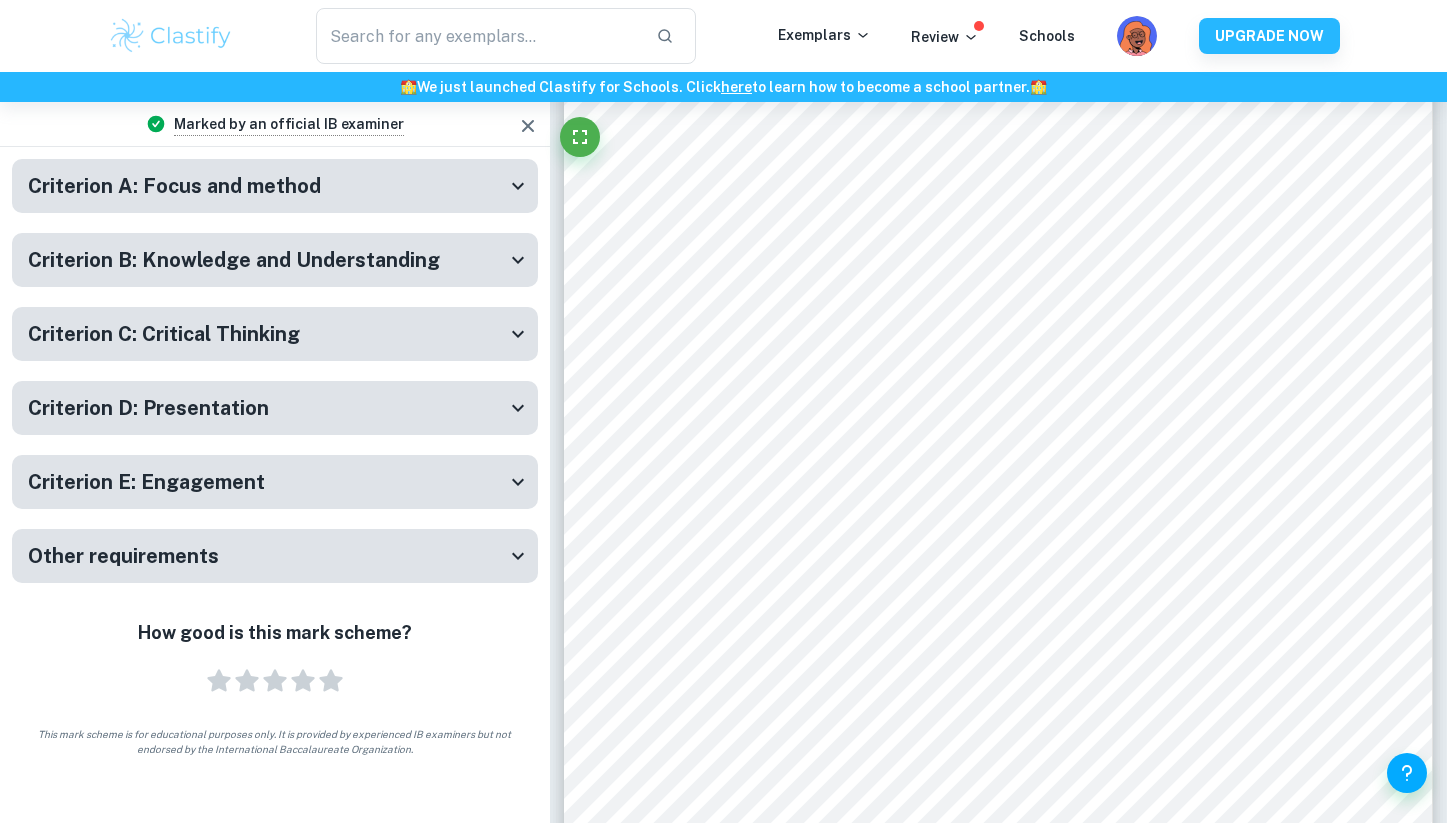 click on "Criterion C: Critical Thinking" at bounding box center [267, 334] 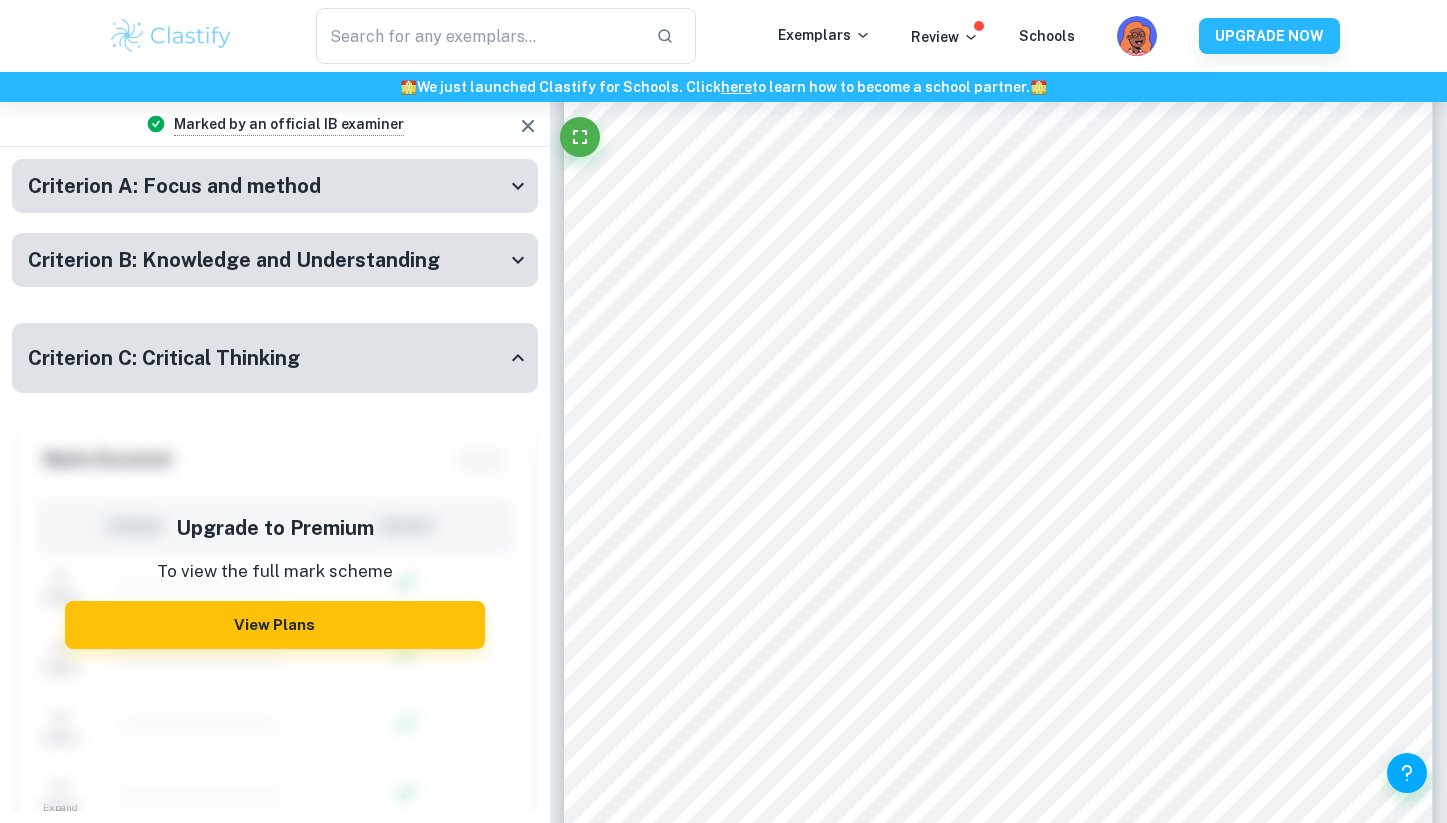 click on "Criterion C: Critical Thinking" at bounding box center [275, 358] 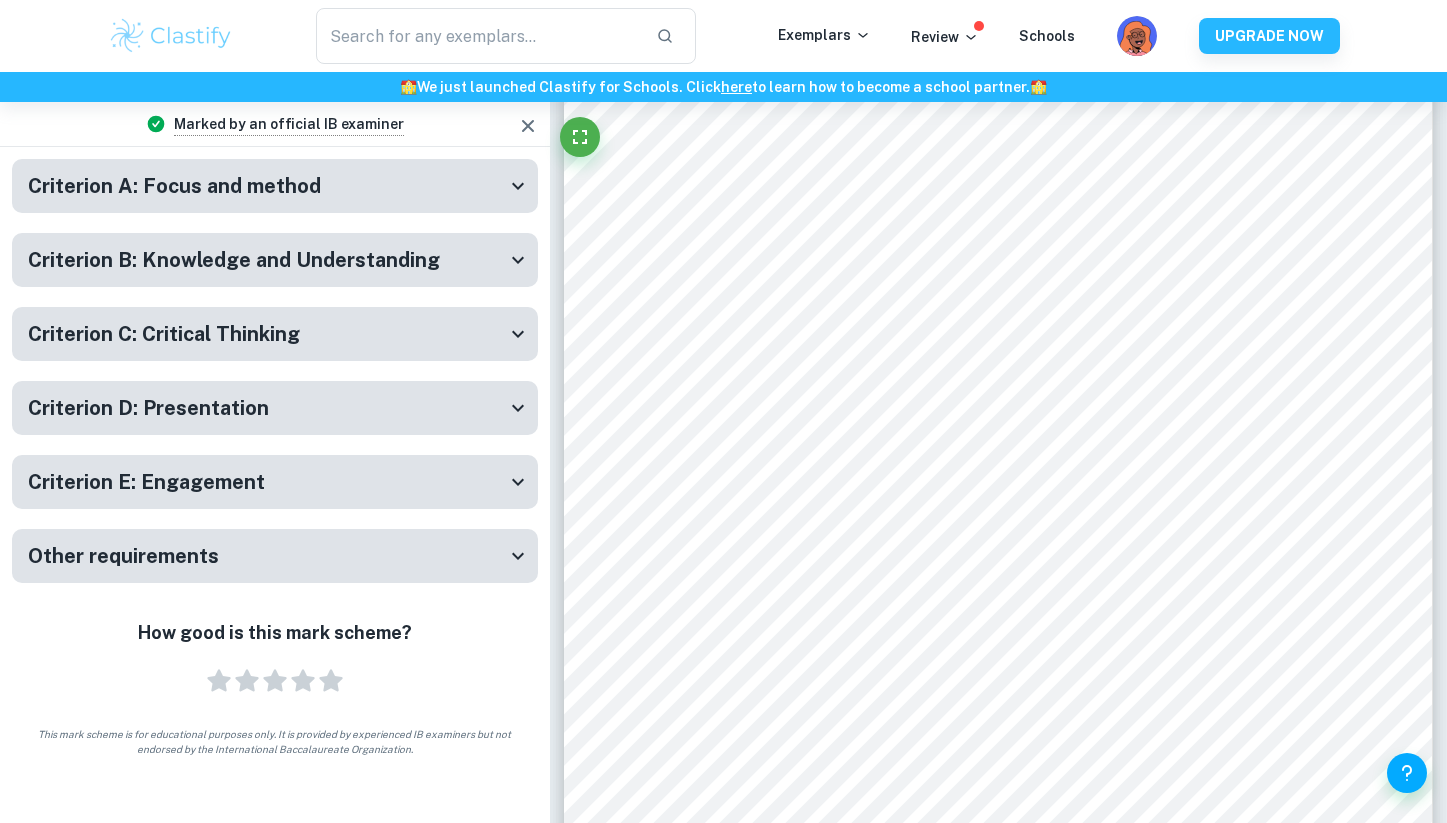 click on "Other requirements" at bounding box center [267, 556] 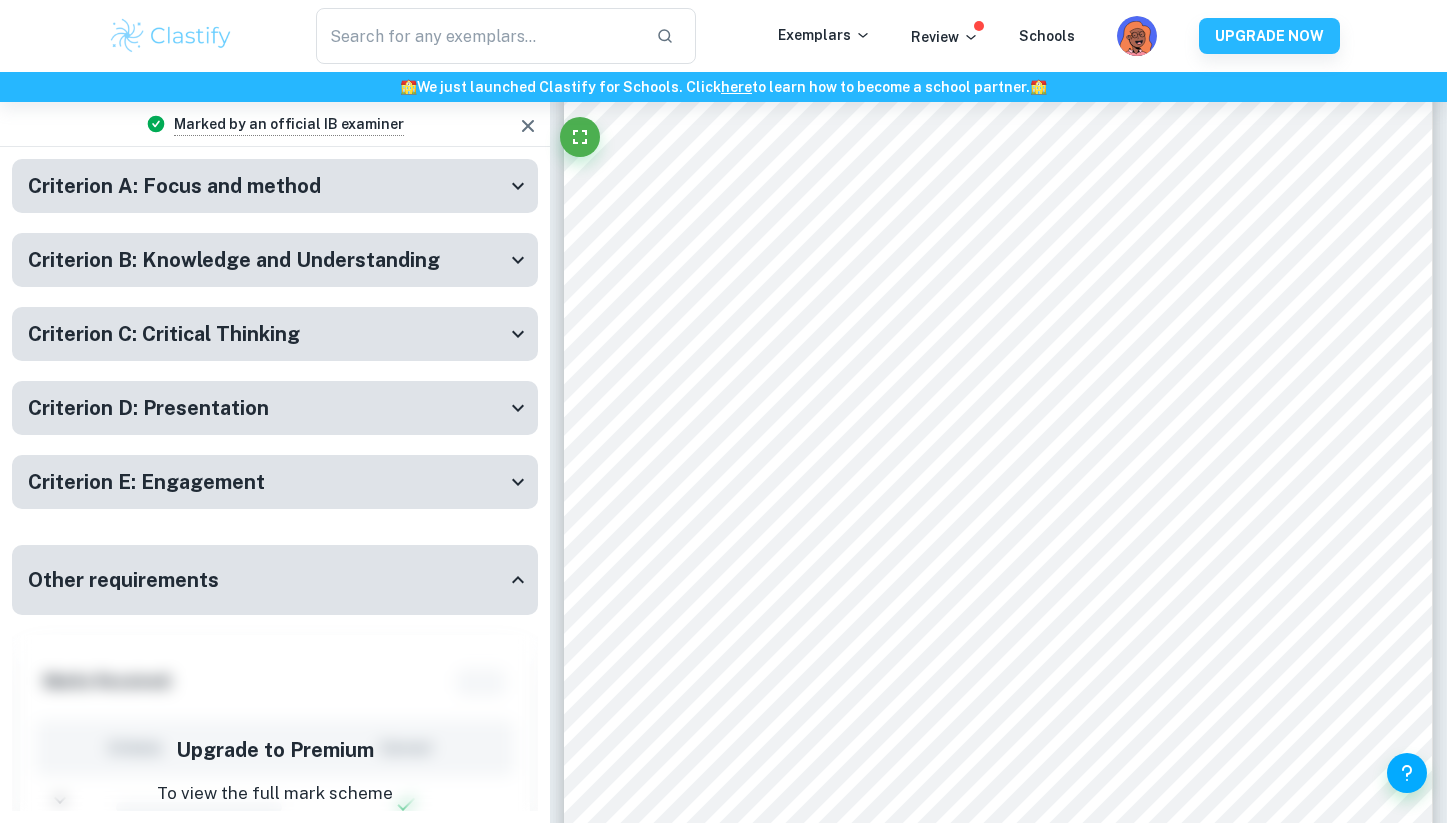 click on "Criterion E: Engagement" at bounding box center (267, 482) 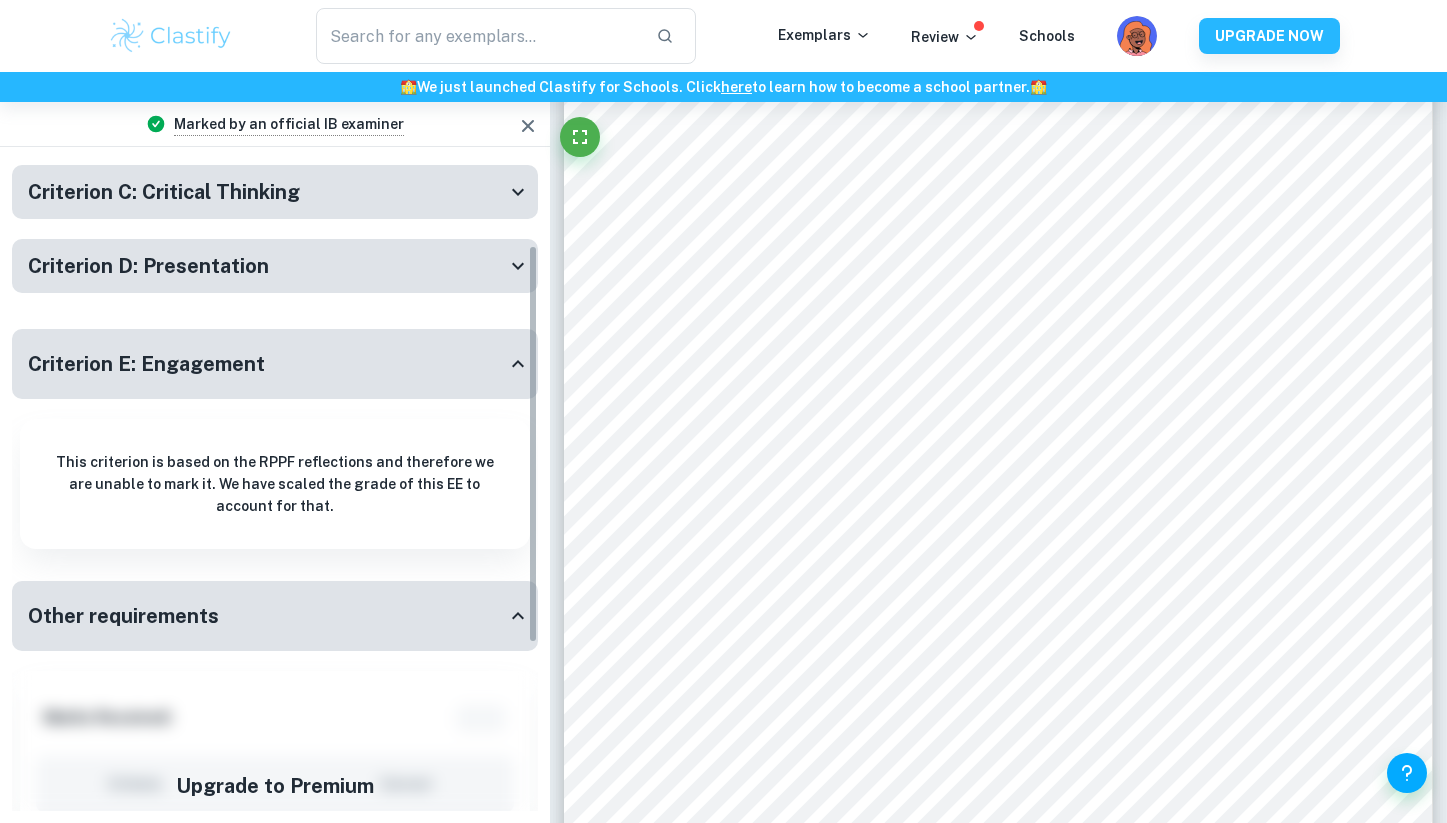 scroll, scrollTop: 143, scrollLeft: 0, axis: vertical 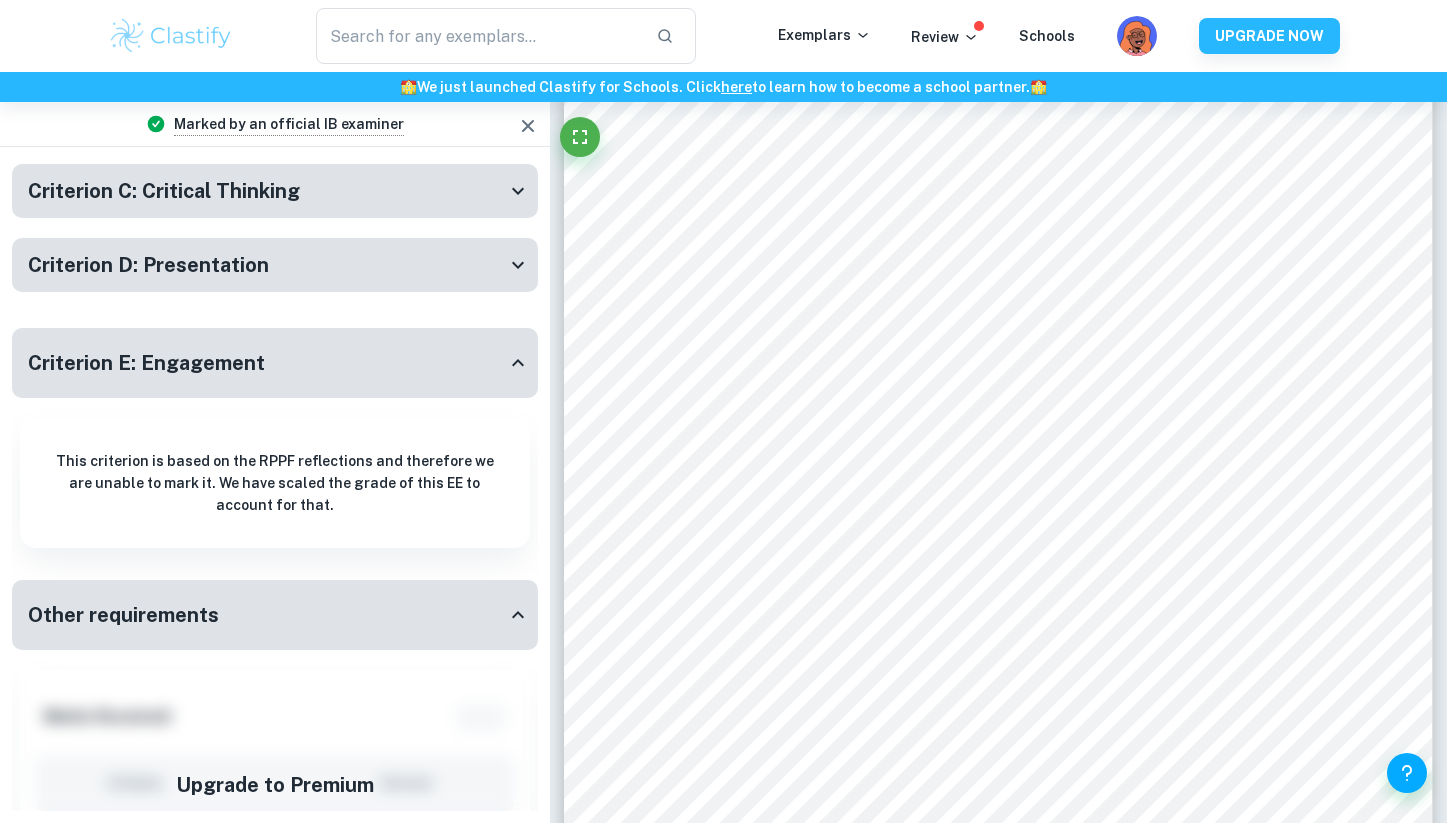 click on "Criterion E: Engagement" at bounding box center (267, 363) 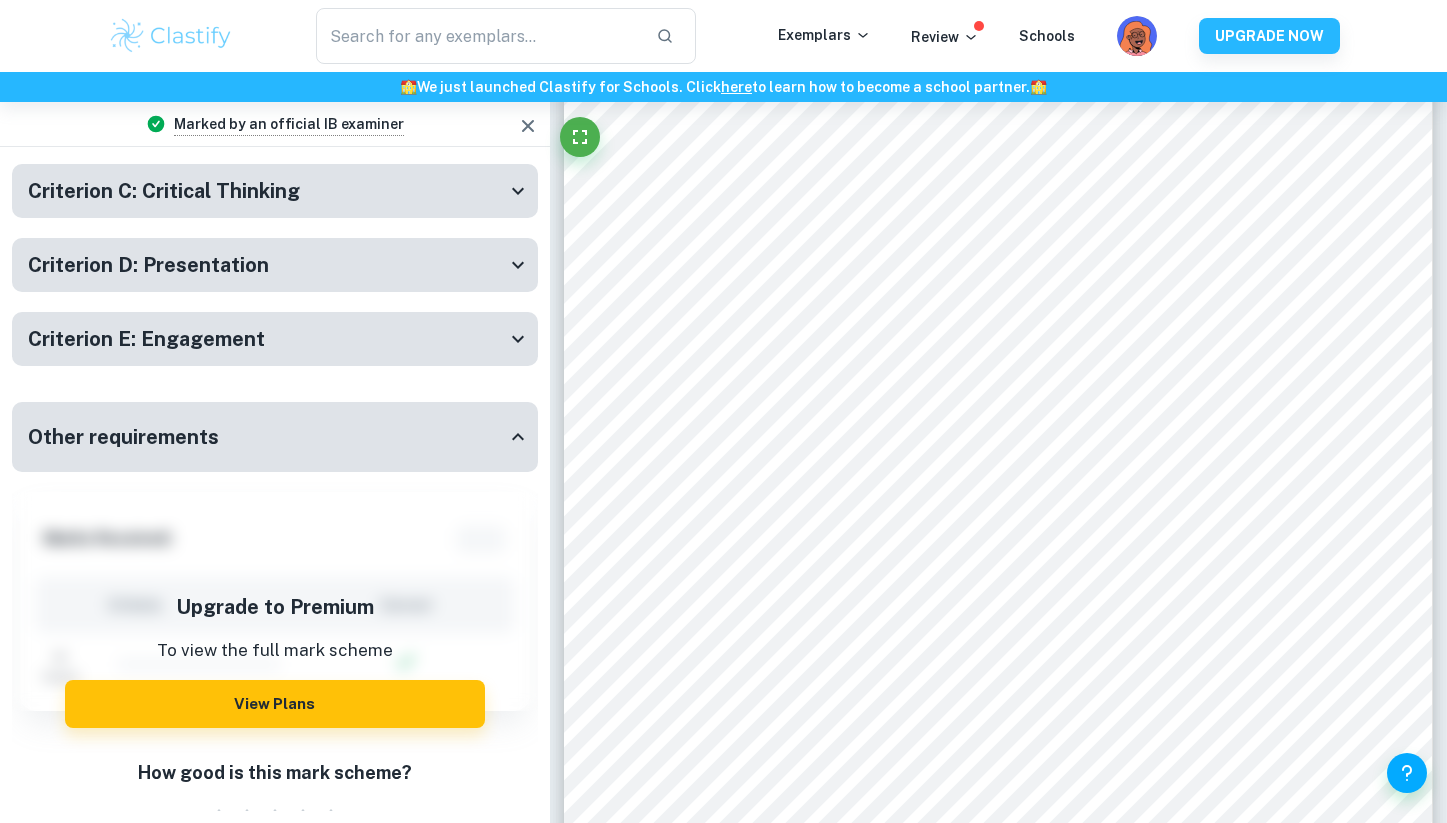 click on "Criterion D: Presentation" at bounding box center [275, 265] 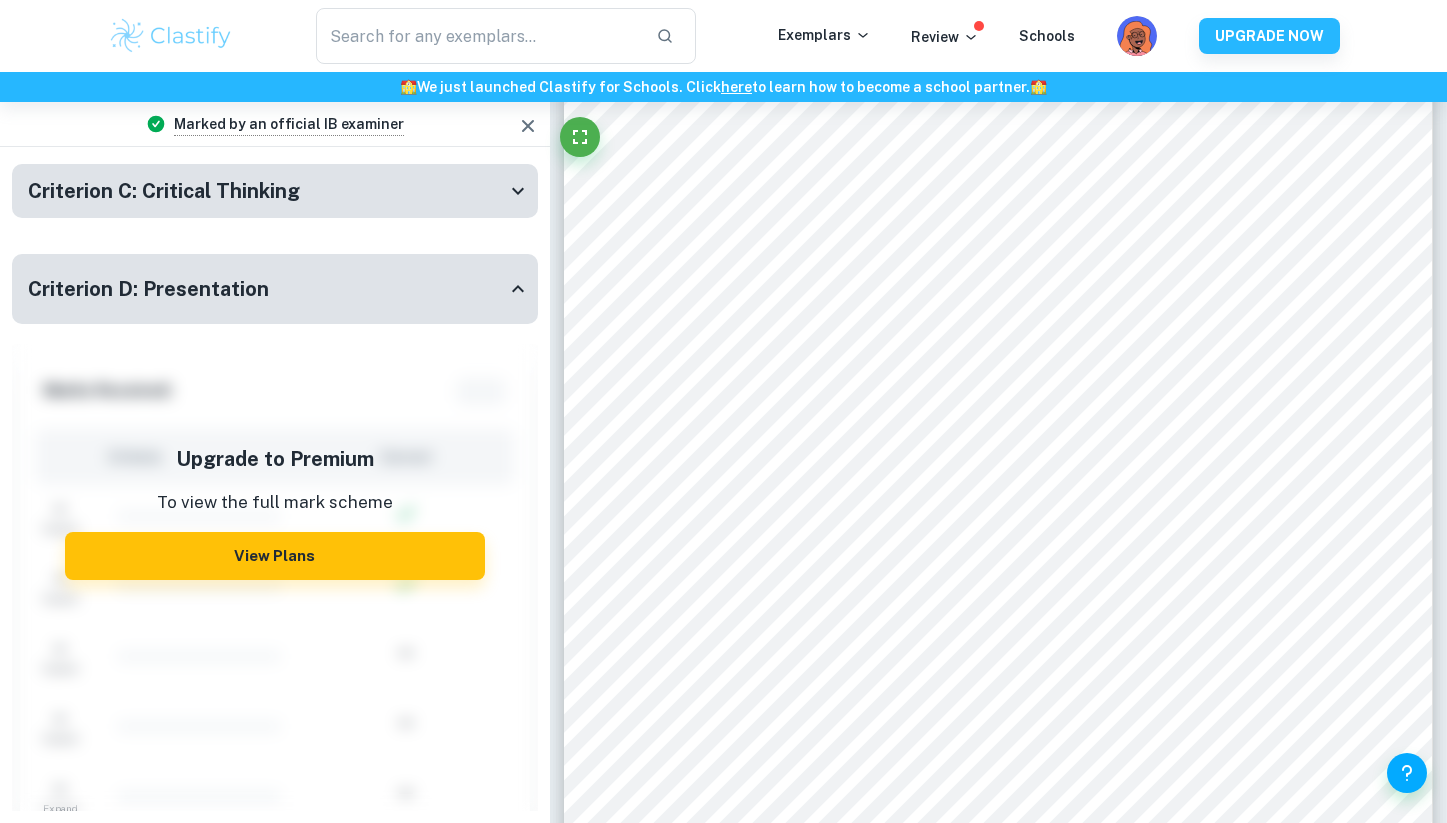 scroll, scrollTop: 1244, scrollLeft: 0, axis: vertical 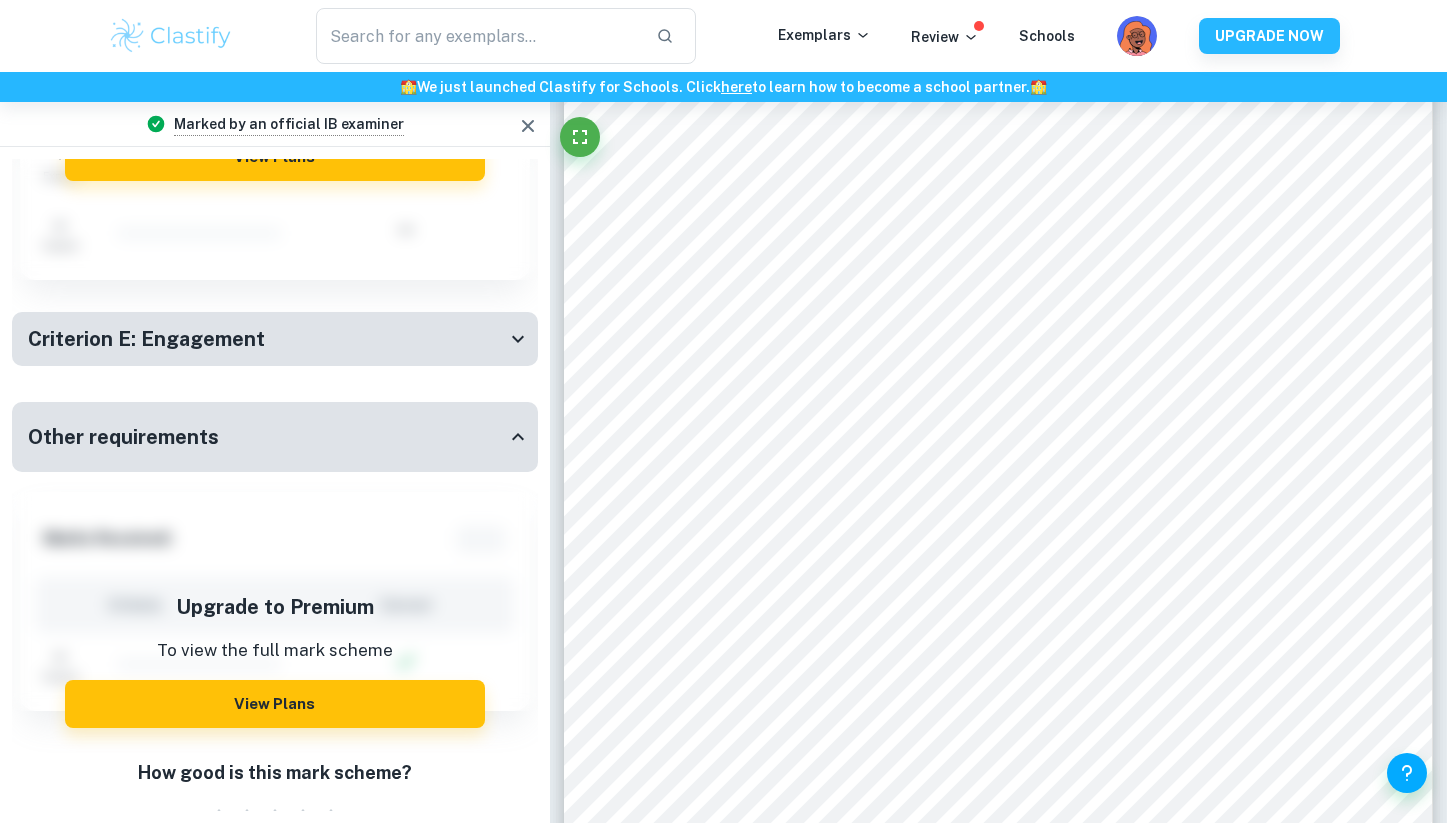 click on "Upgrade to Premium To view the full mark scheme View Plans" at bounding box center [275, -239] 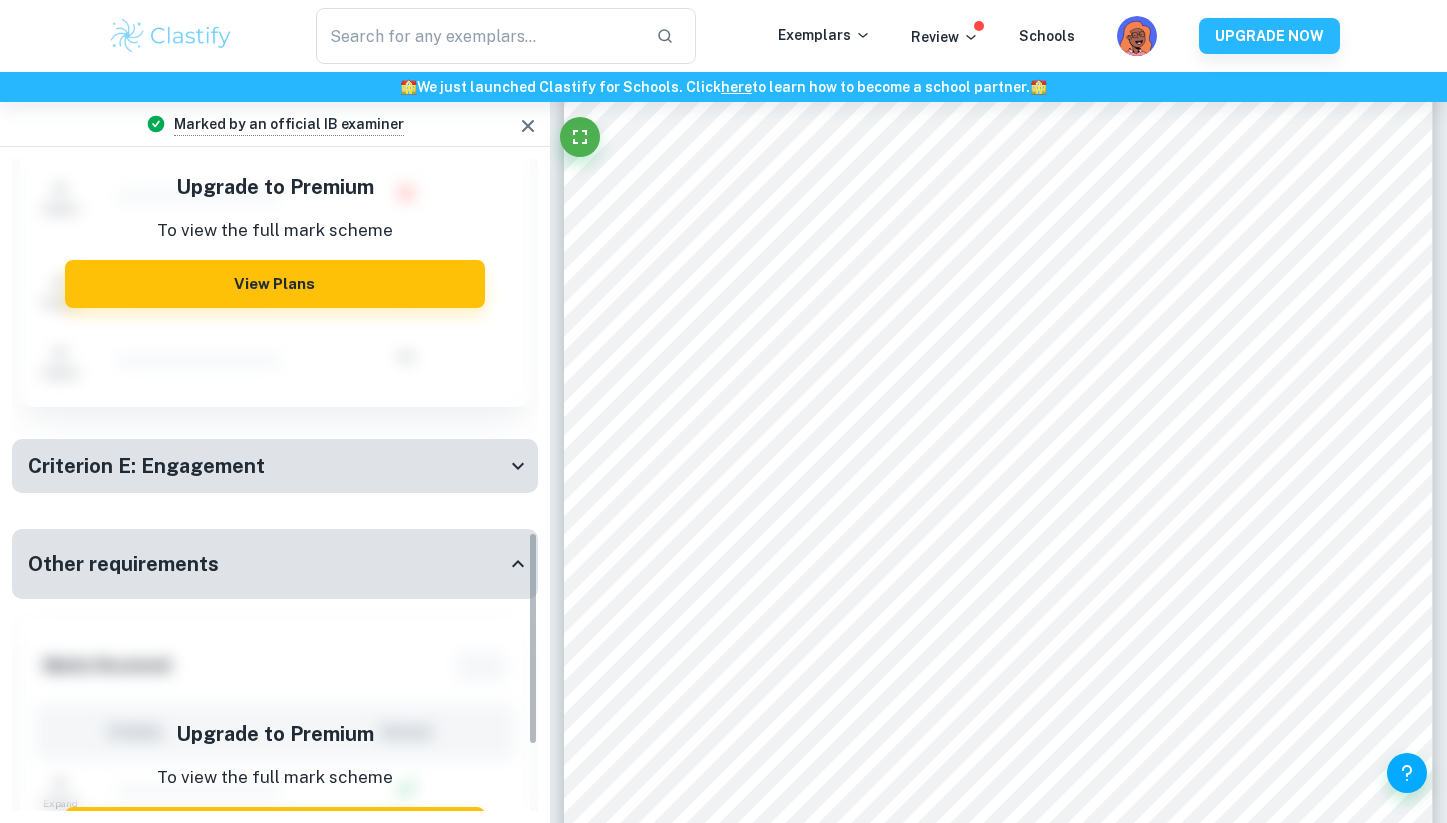 scroll, scrollTop: 1040, scrollLeft: 0, axis: vertical 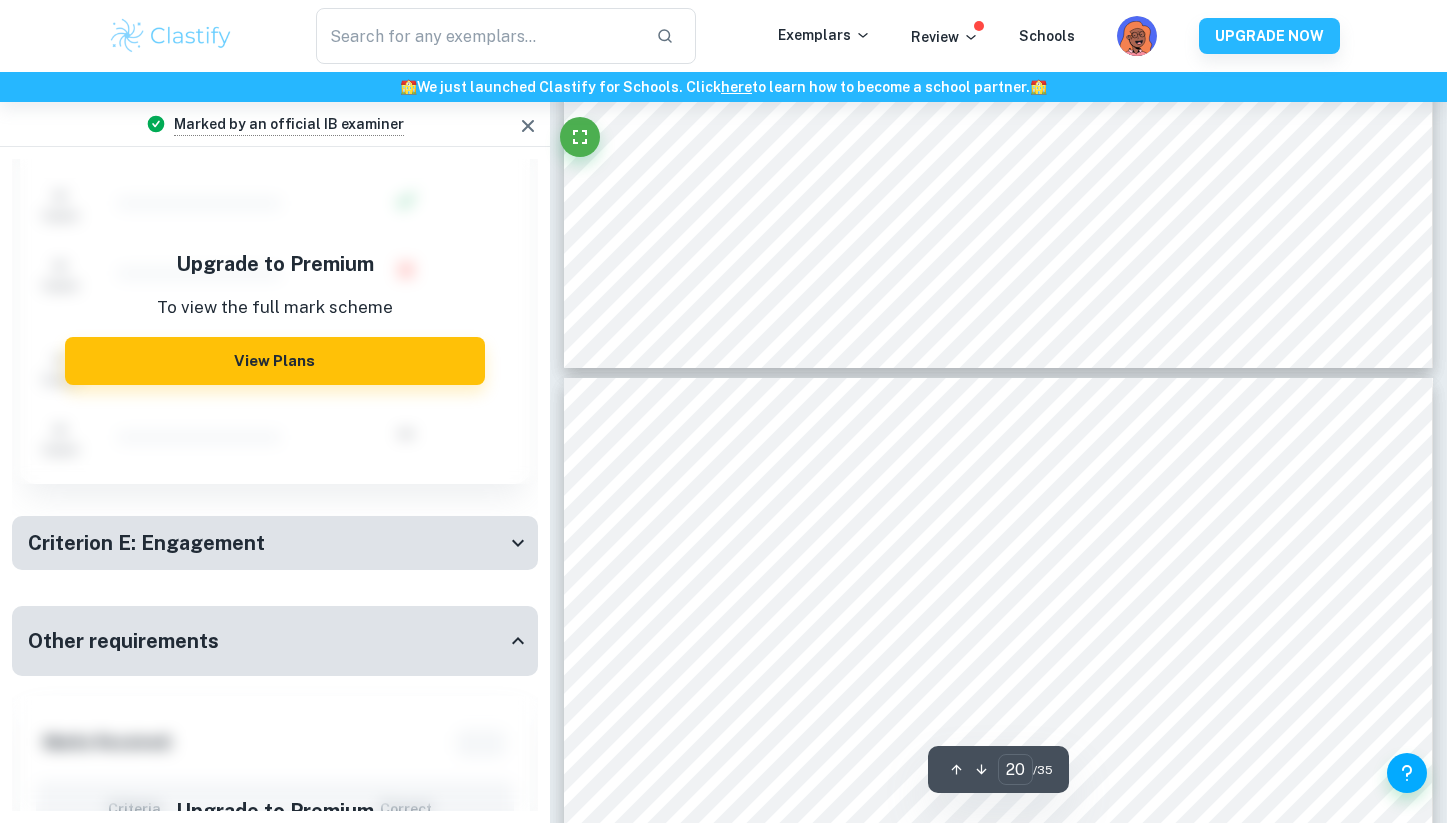 type on "19" 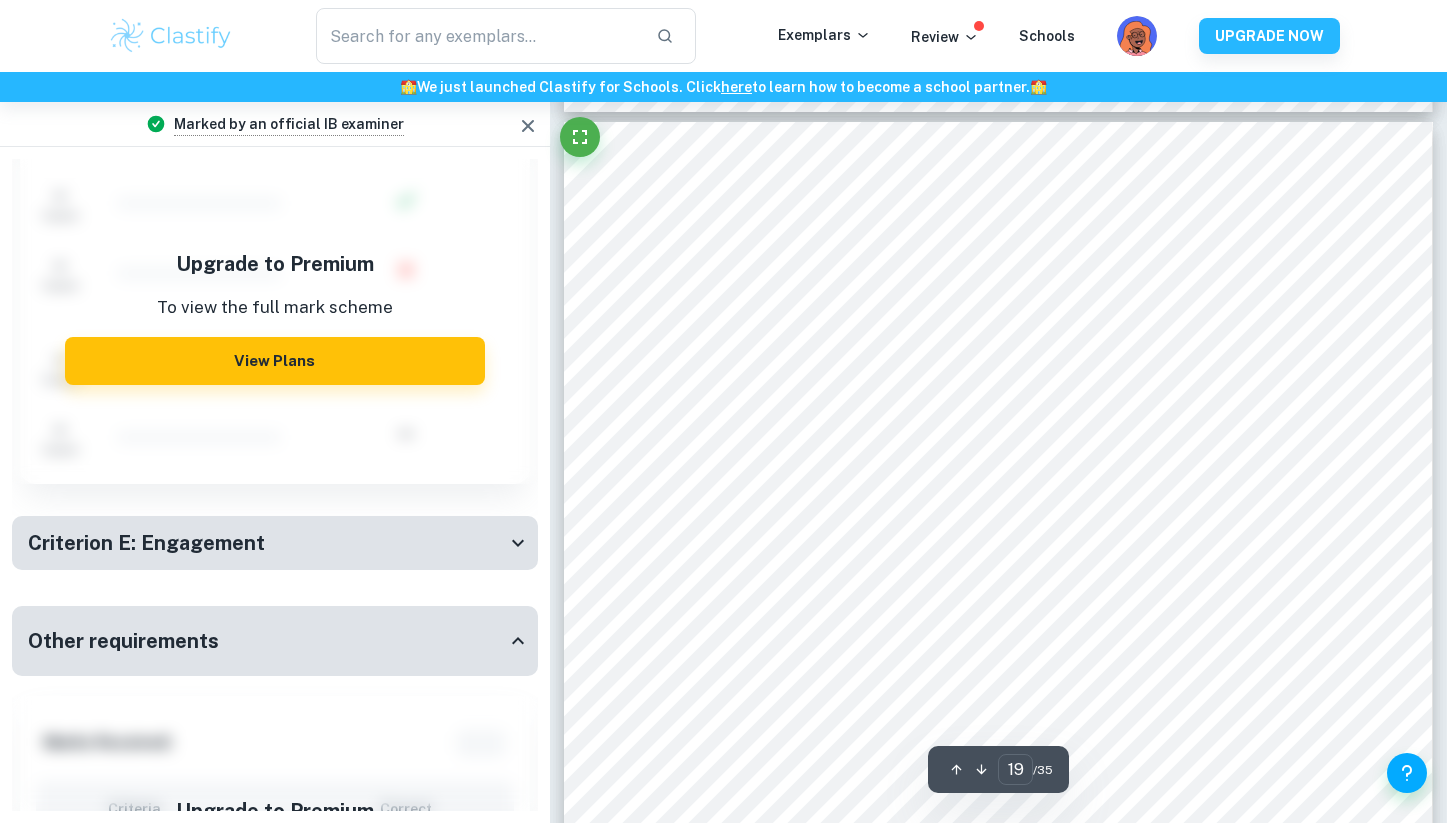 scroll, scrollTop: 20841, scrollLeft: 0, axis: vertical 